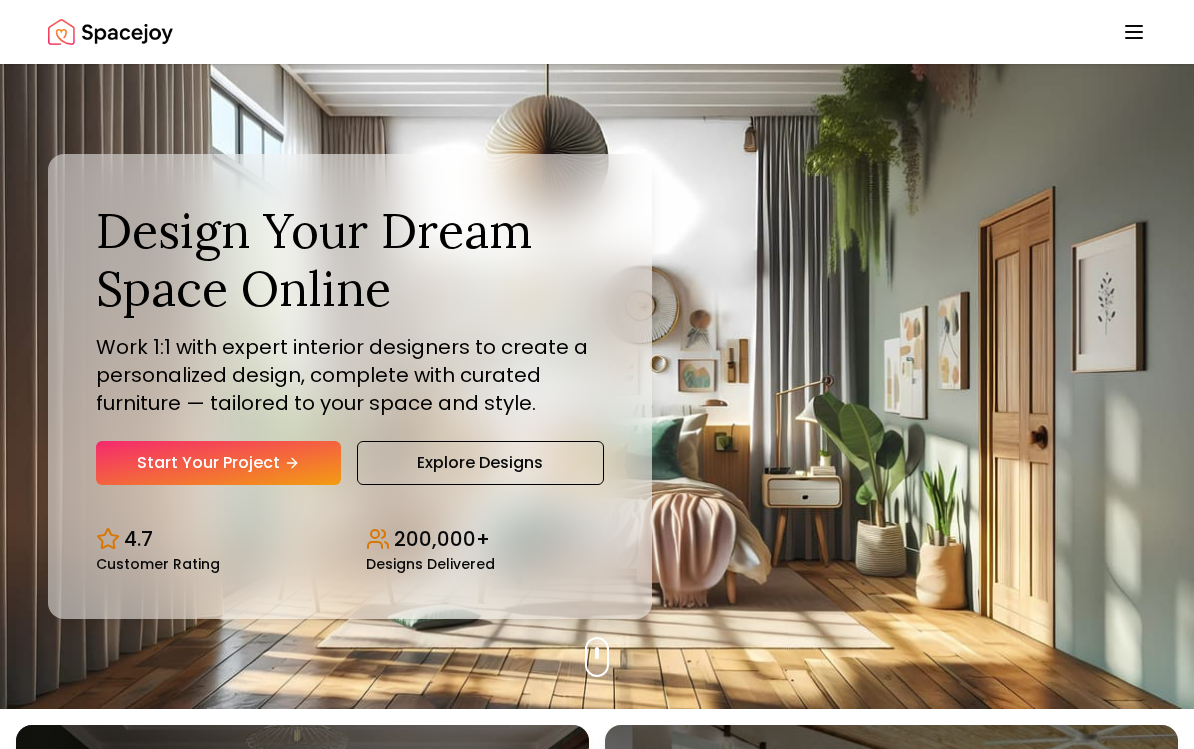 scroll, scrollTop: 0, scrollLeft: 0, axis: both 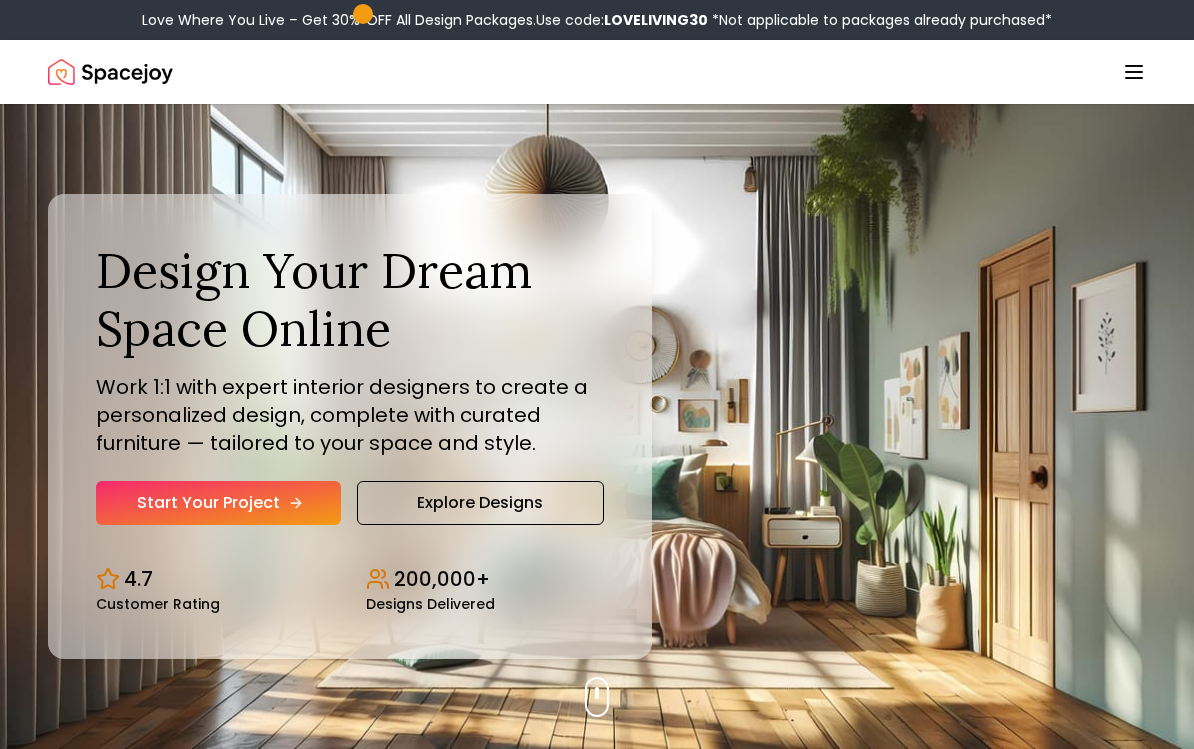 click on "Start Your Project" at bounding box center [218, 503] 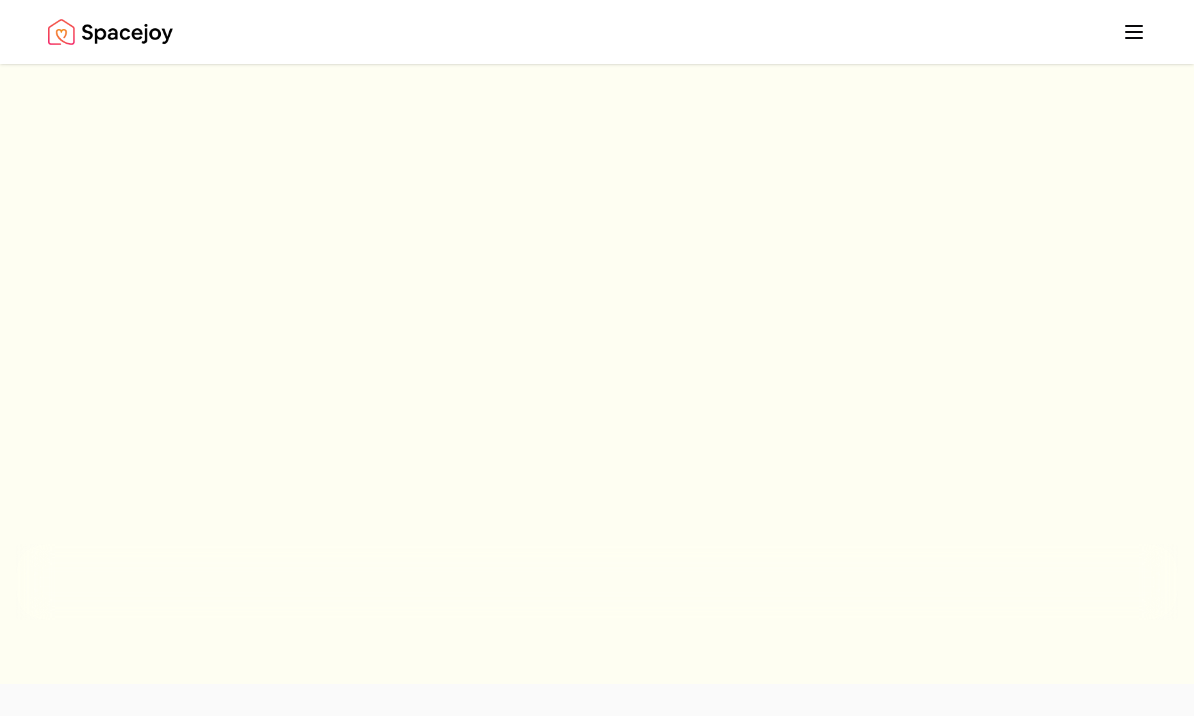 scroll, scrollTop: 0, scrollLeft: 0, axis: both 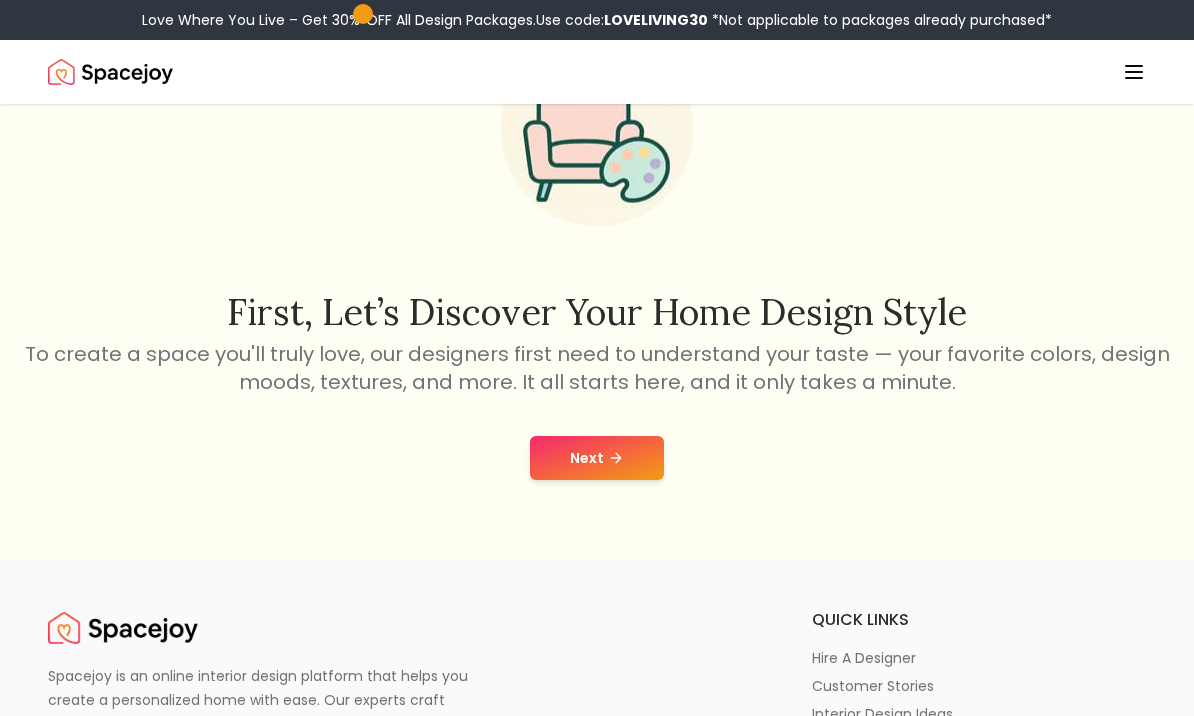 click on "Next" at bounding box center [597, 458] 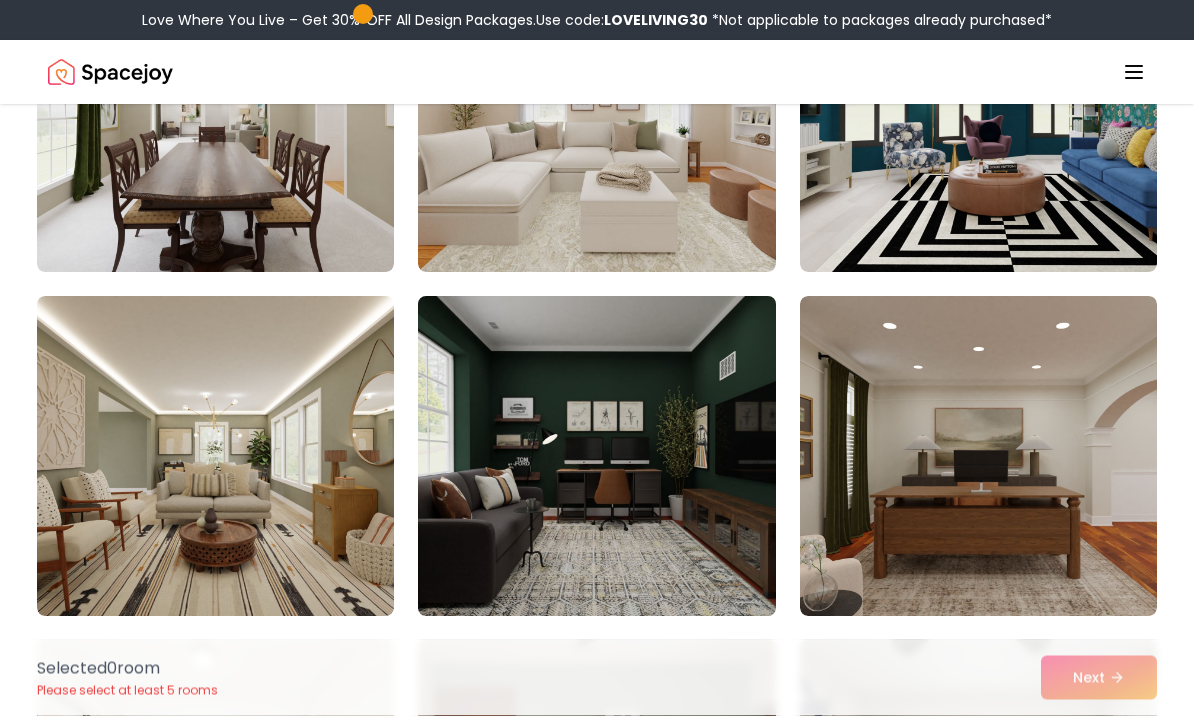 scroll, scrollTop: 9608, scrollLeft: 0, axis: vertical 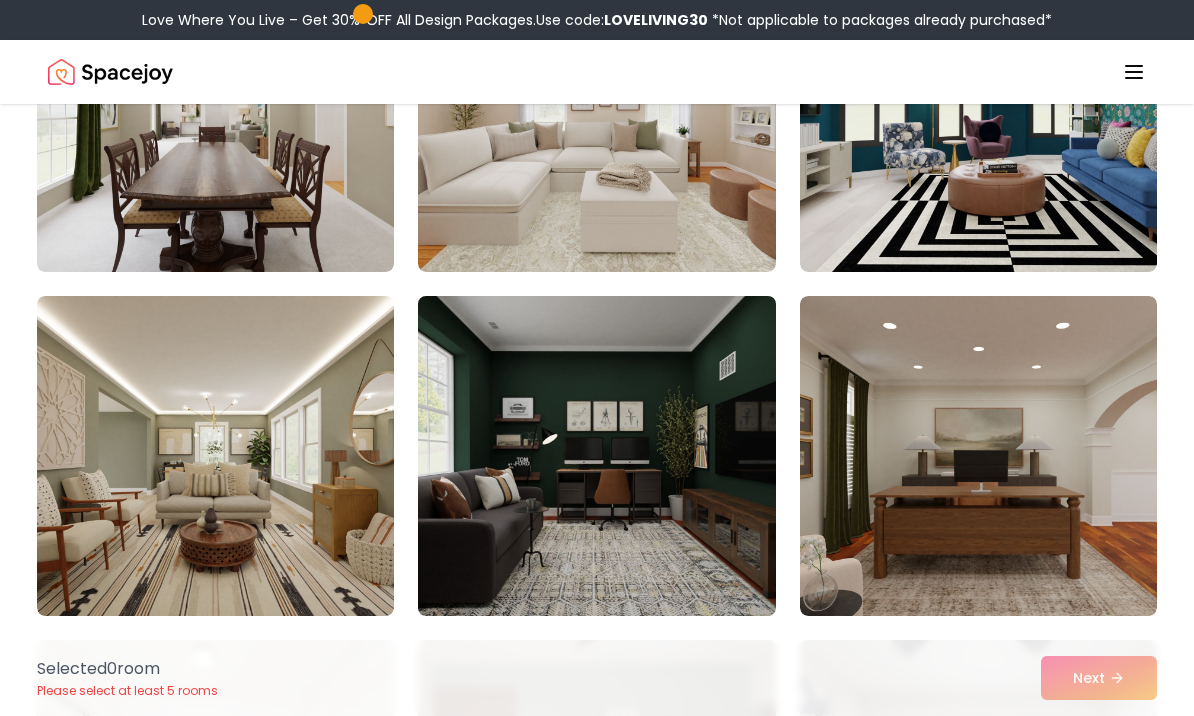 click at bounding box center (596, 456) 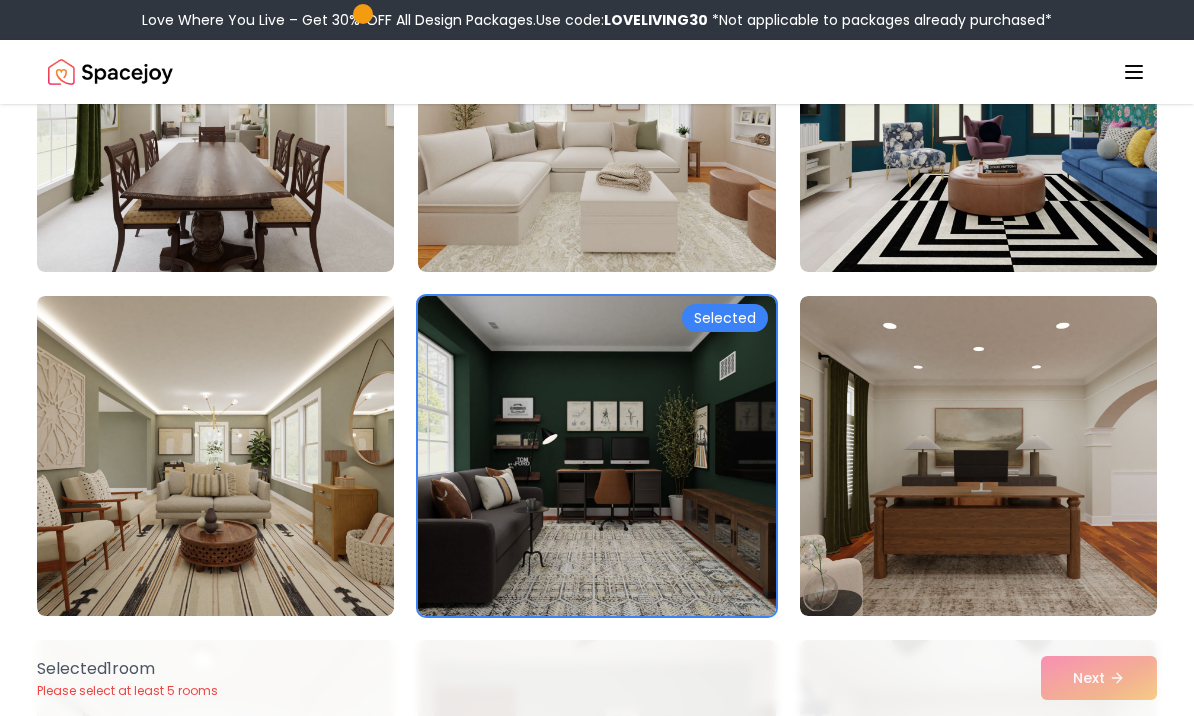 click at bounding box center [596, 456] 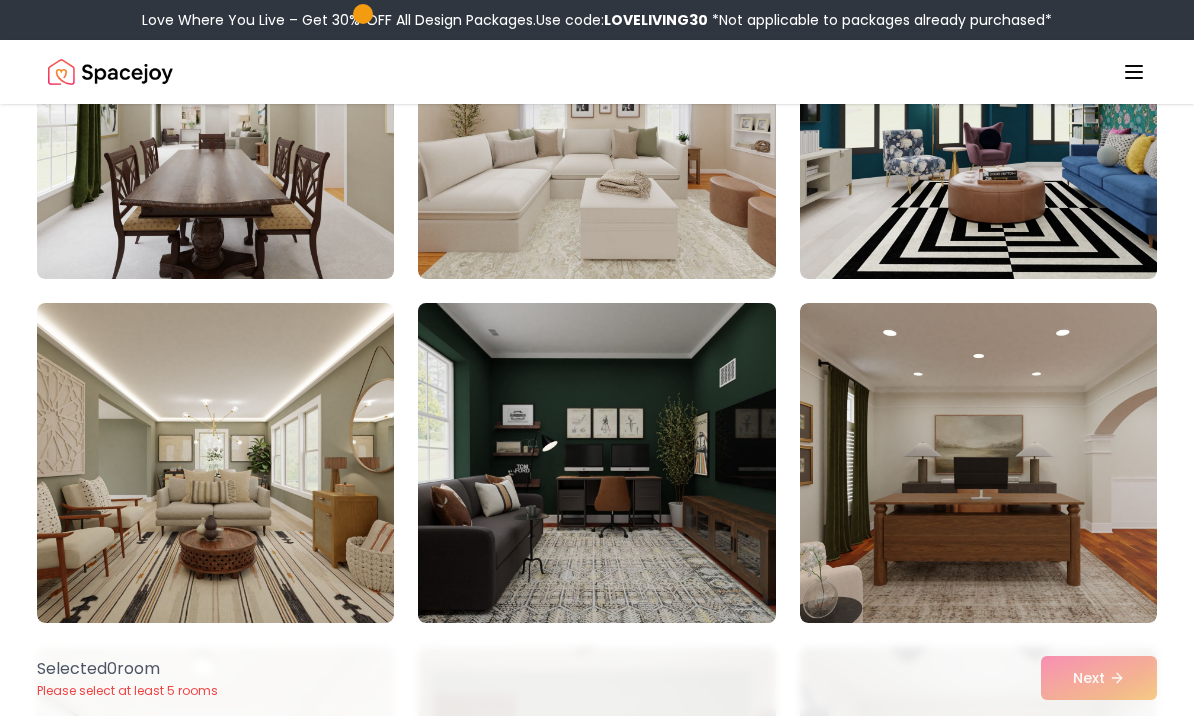 scroll, scrollTop: 9637, scrollLeft: 0, axis: vertical 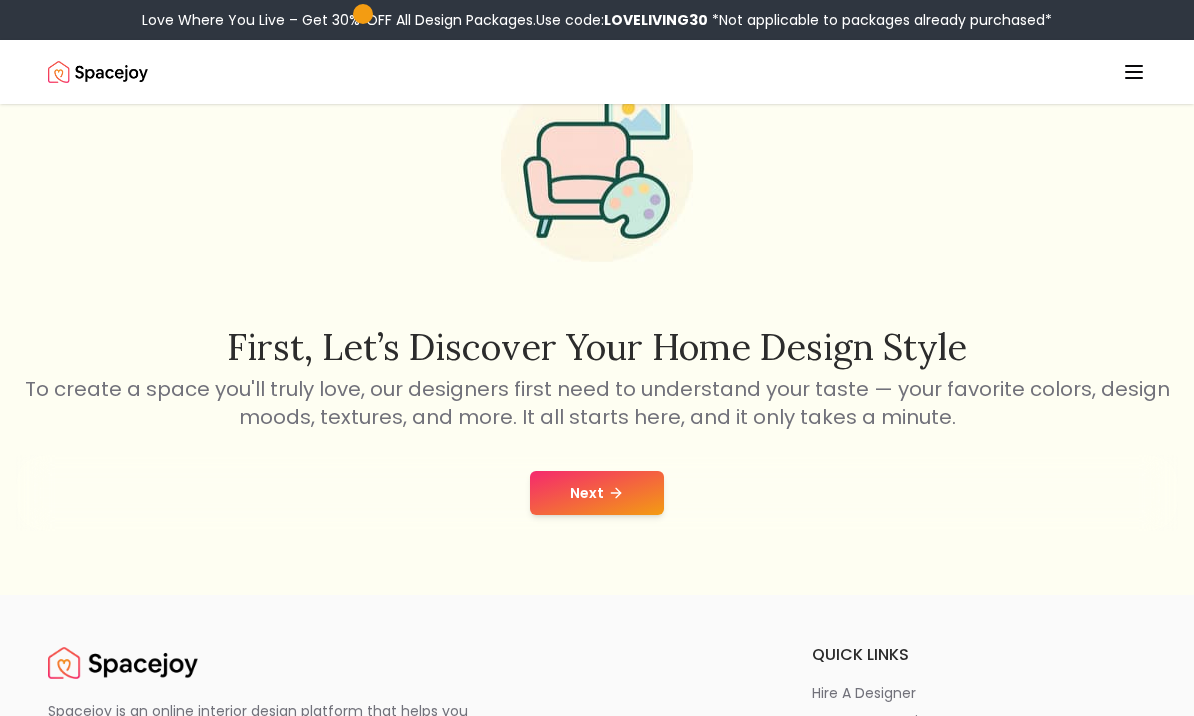 click on "Next" at bounding box center [597, 493] 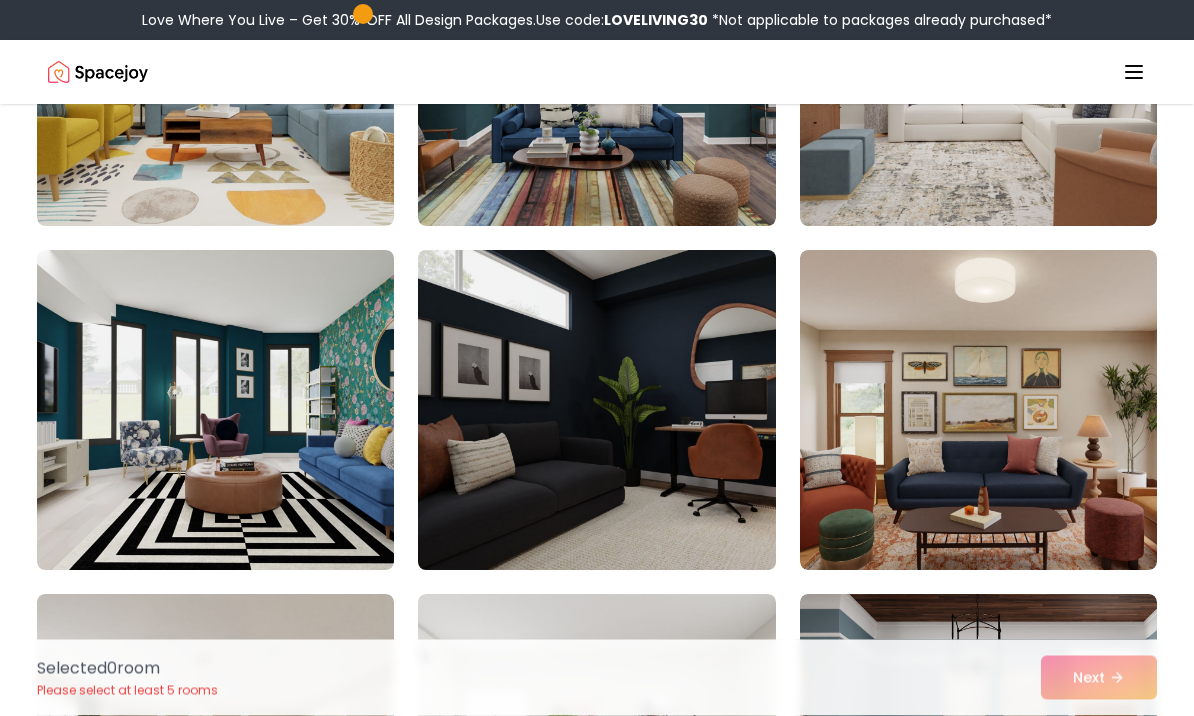 scroll, scrollTop: 3118, scrollLeft: 0, axis: vertical 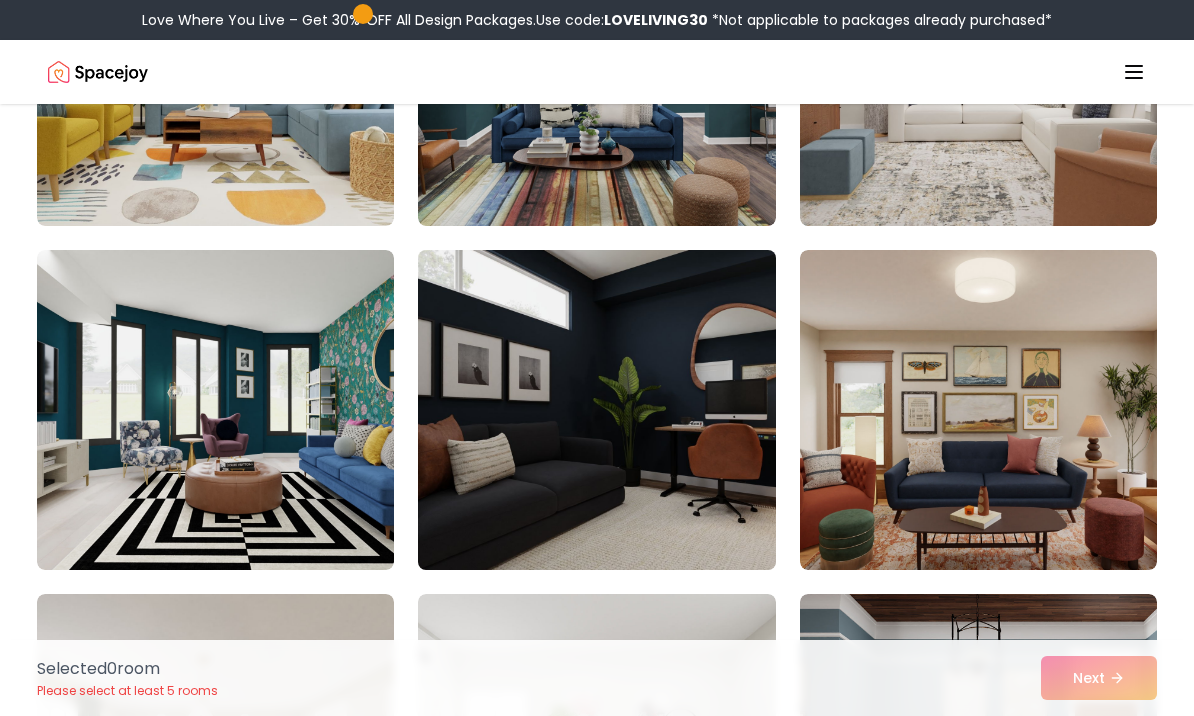 click at bounding box center (596, 410) 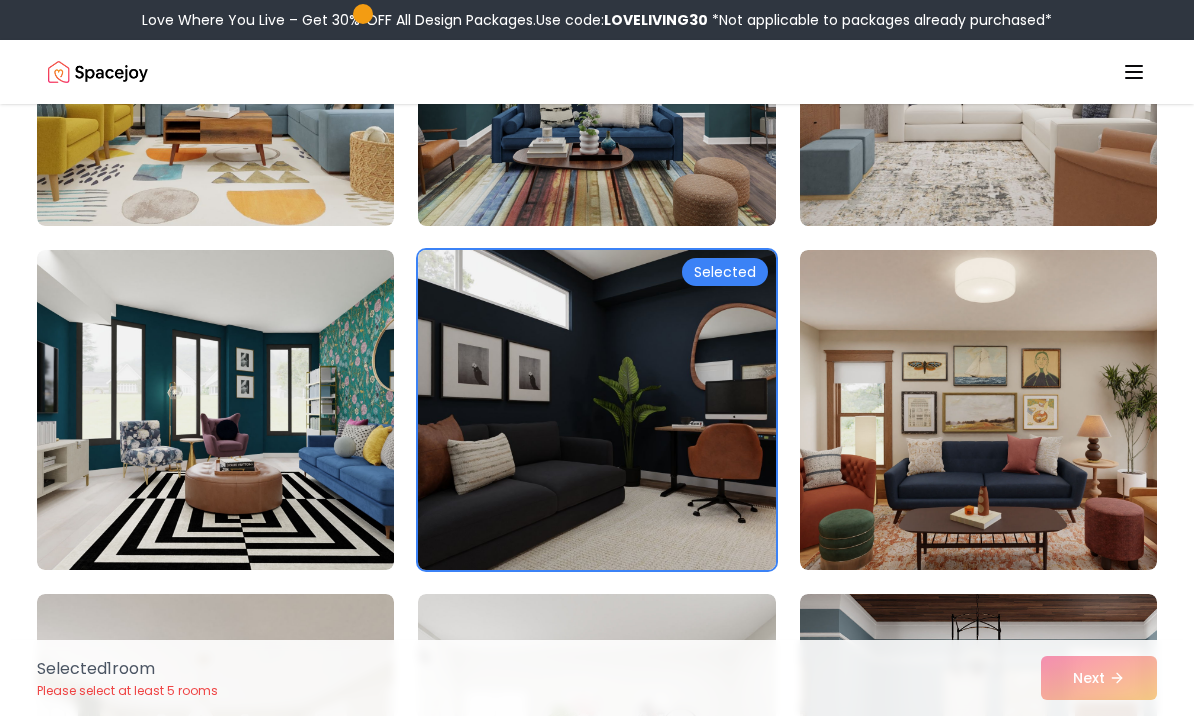 click on "Selected" at bounding box center [725, 272] 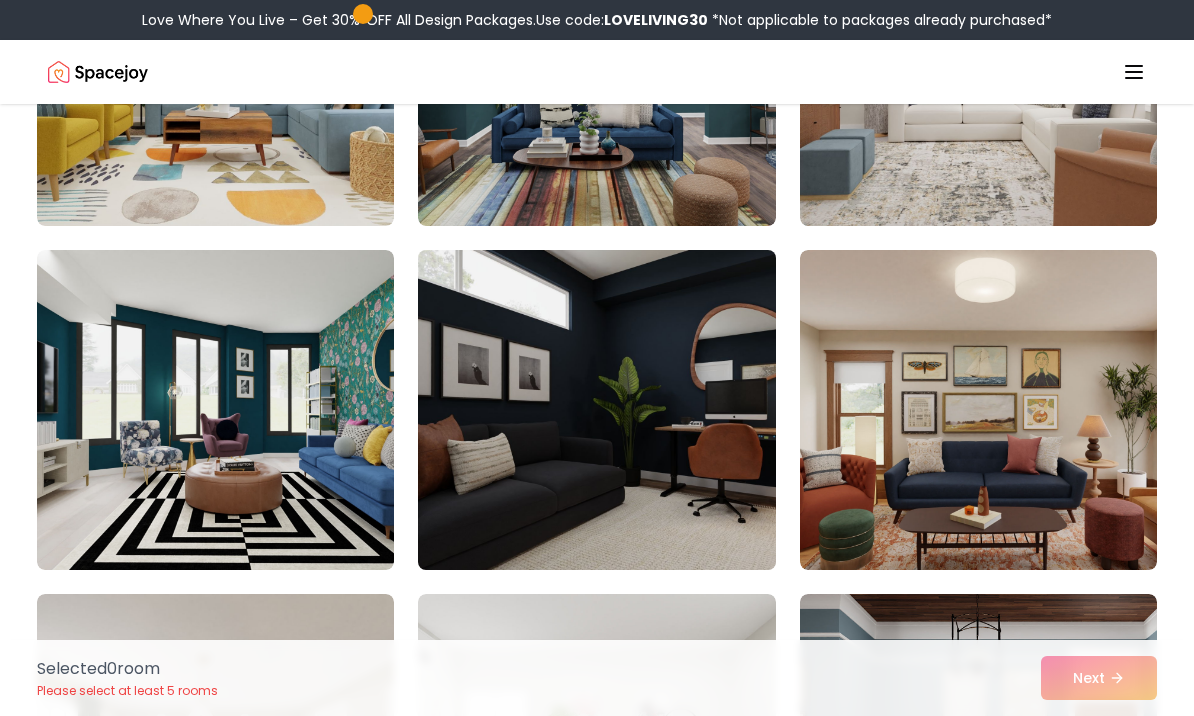 click at bounding box center [596, 410] 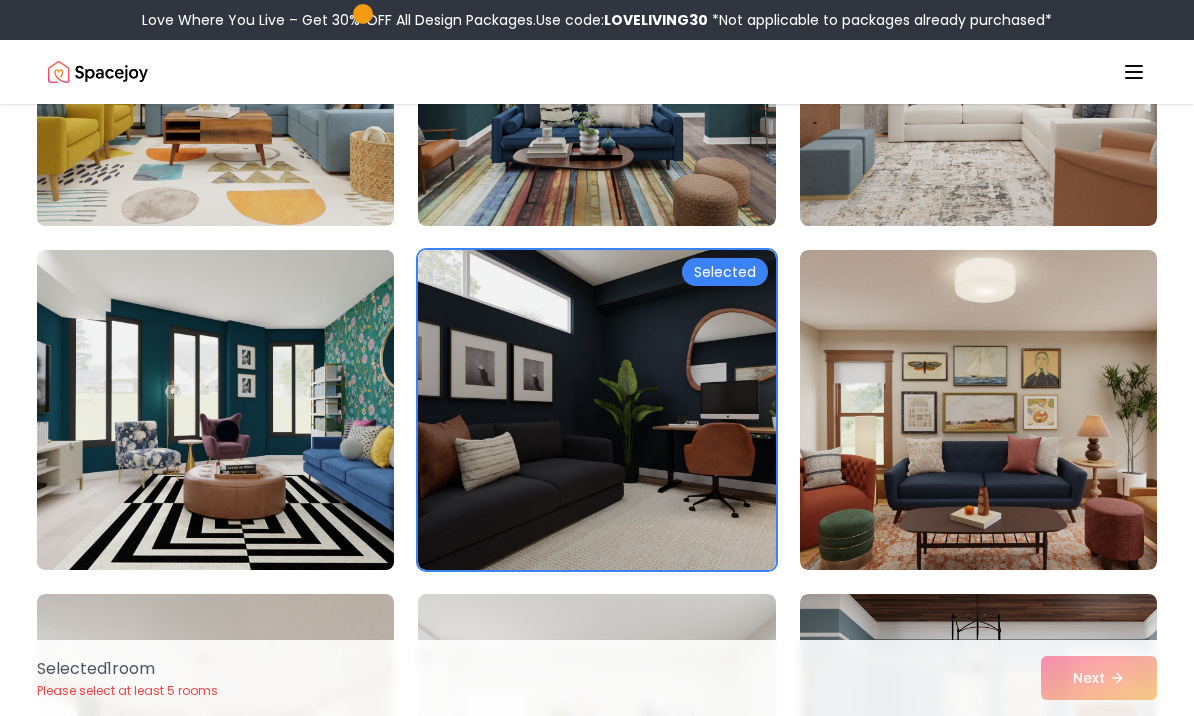 click at bounding box center [215, 410] 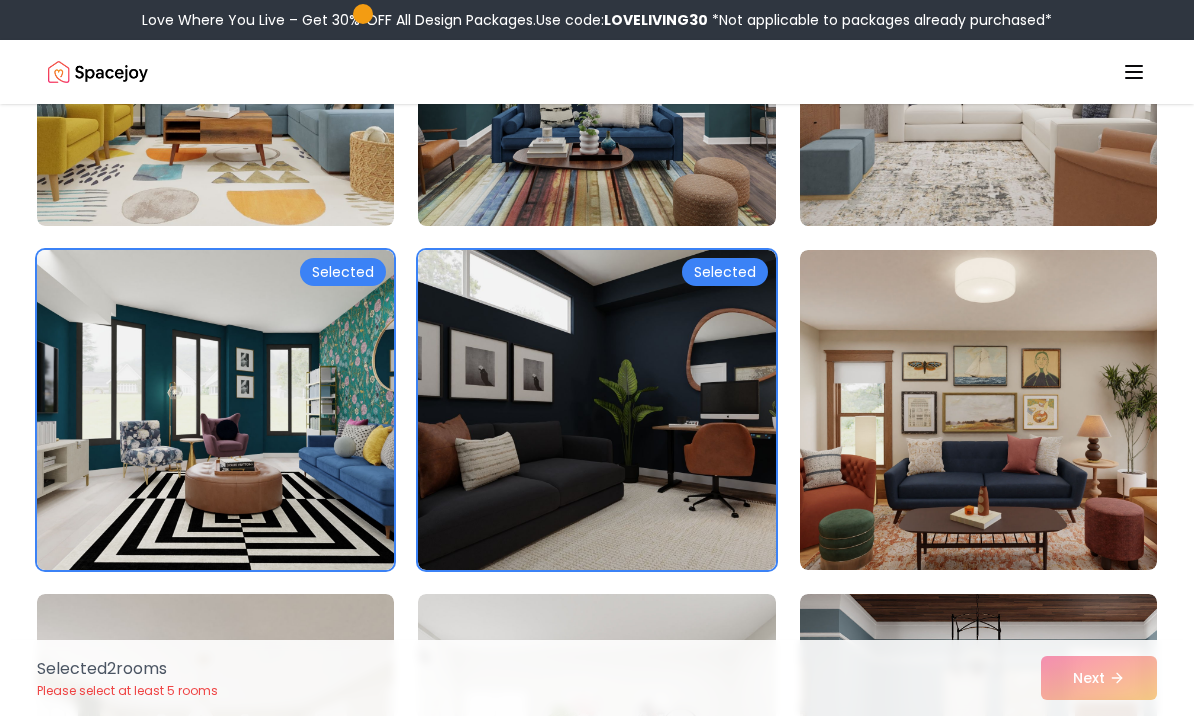 click on "Selected  2  room s Please select at least 5 rooms Next" at bounding box center [597, 678] 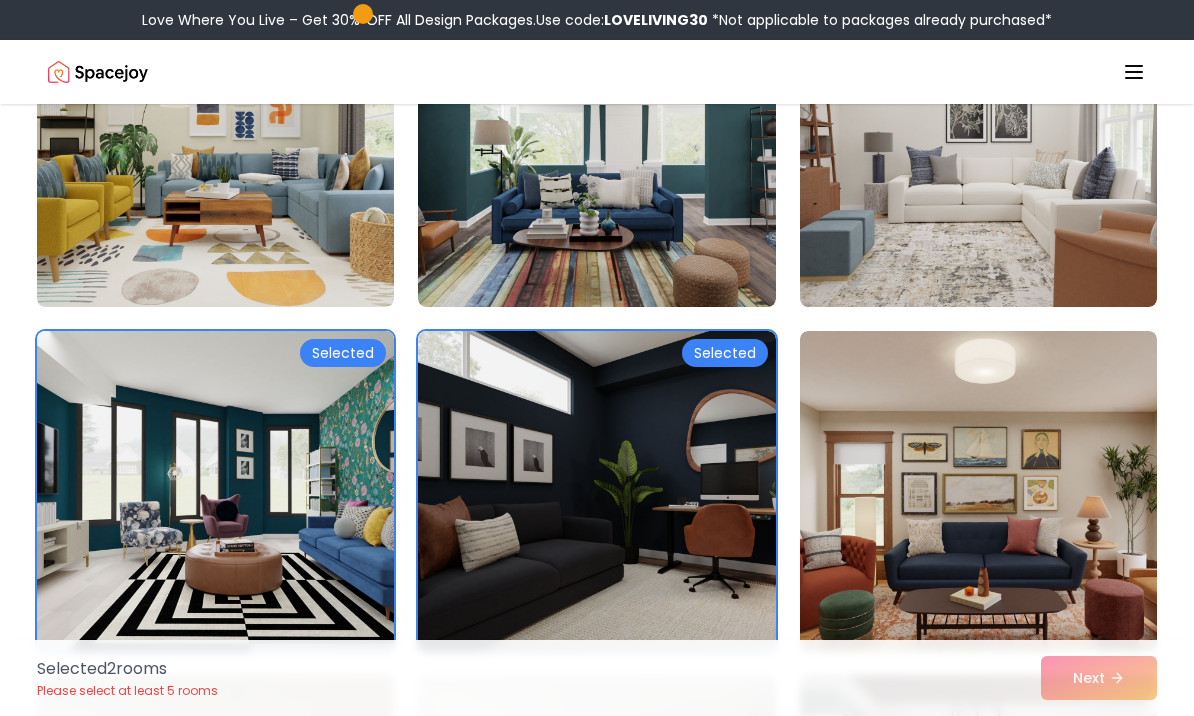 scroll, scrollTop: 2903, scrollLeft: 0, axis: vertical 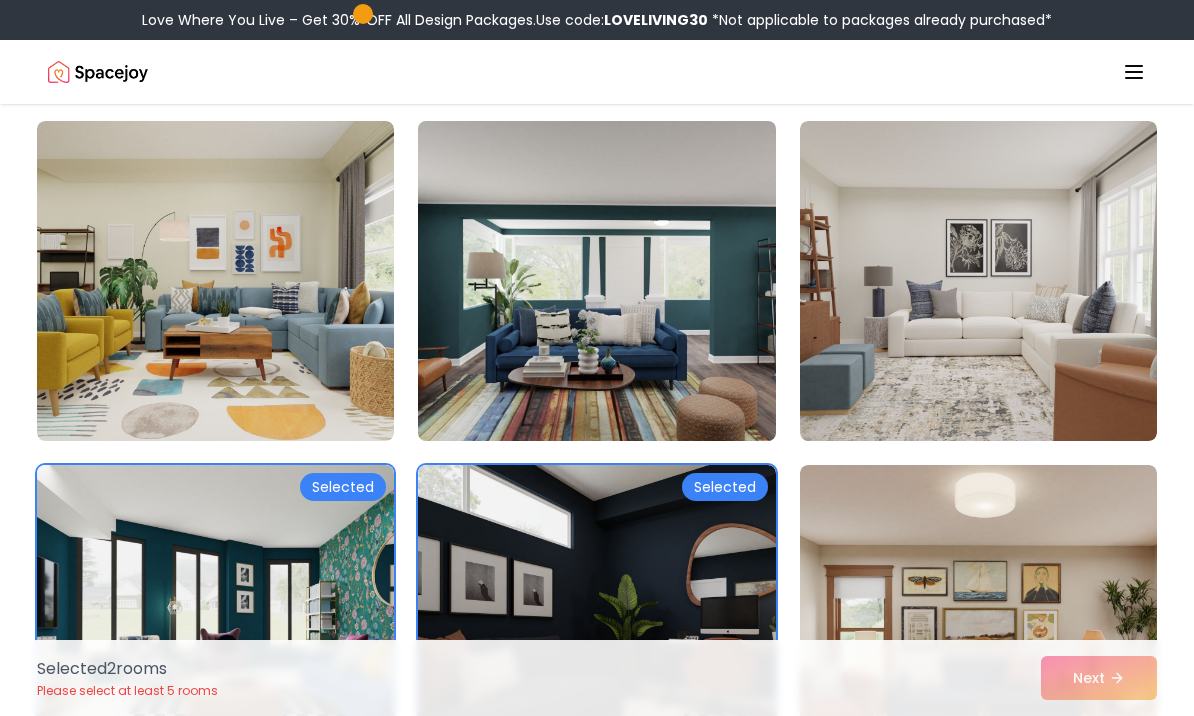 click at bounding box center (596, 281) 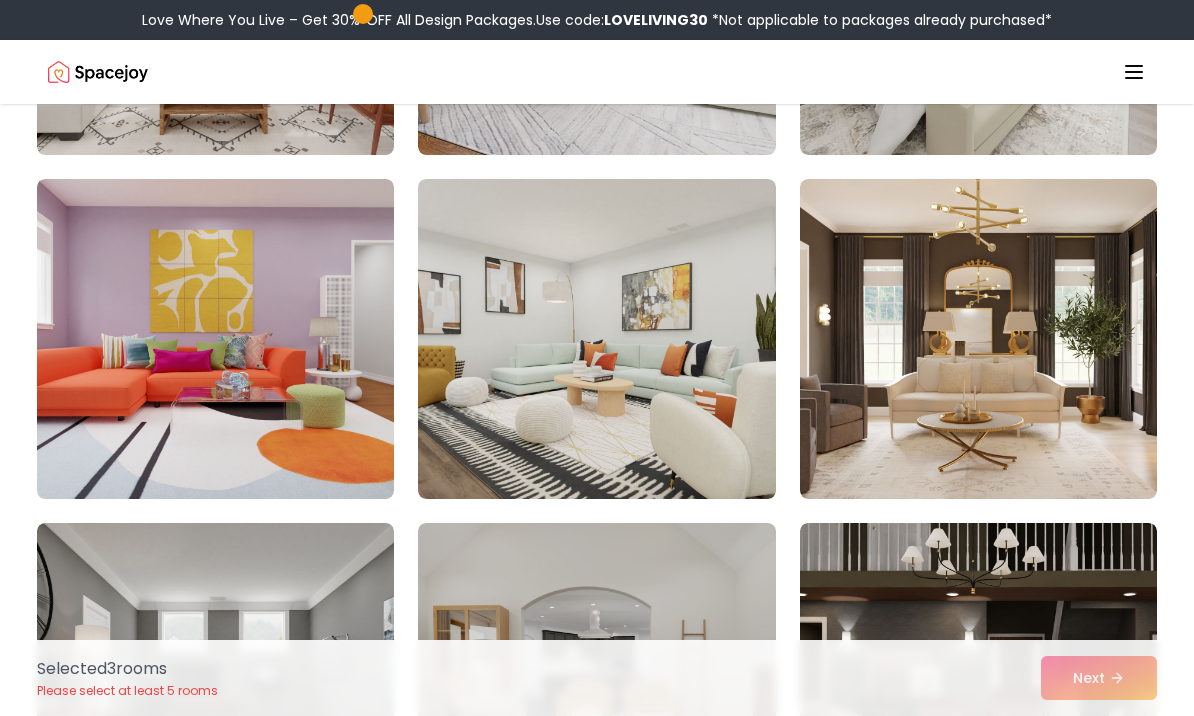 scroll, scrollTop: 5616, scrollLeft: 0, axis: vertical 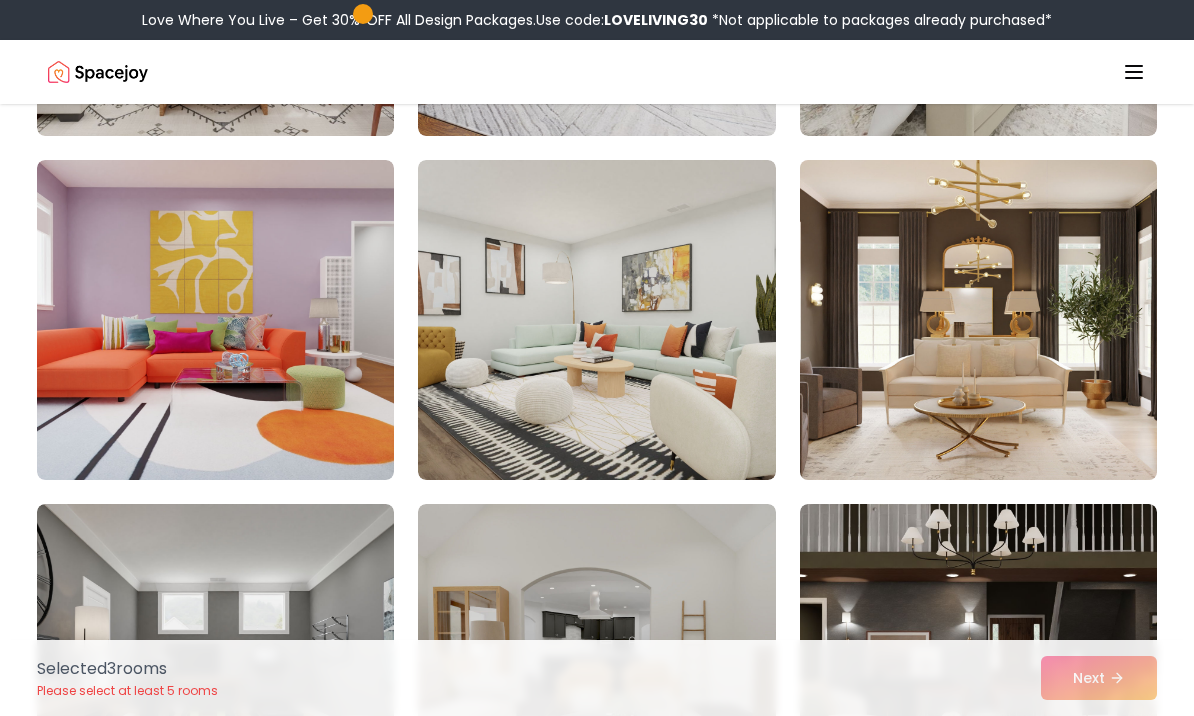 click at bounding box center [978, 320] 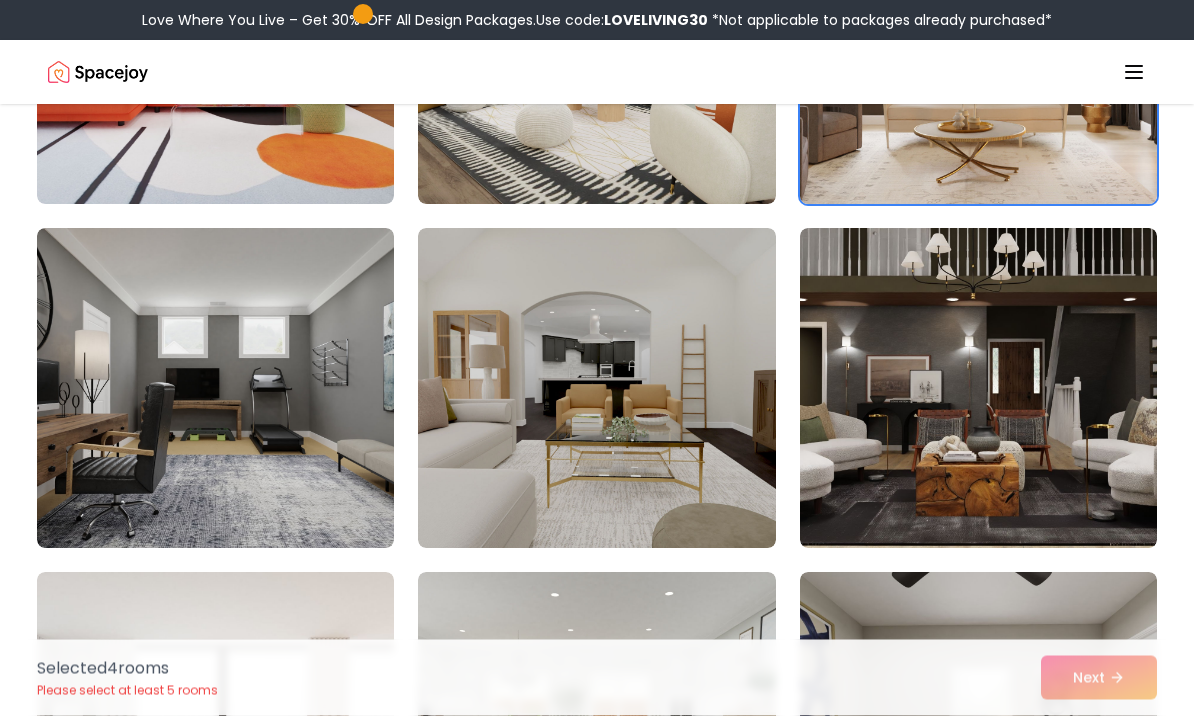 scroll, scrollTop: 5892, scrollLeft: 0, axis: vertical 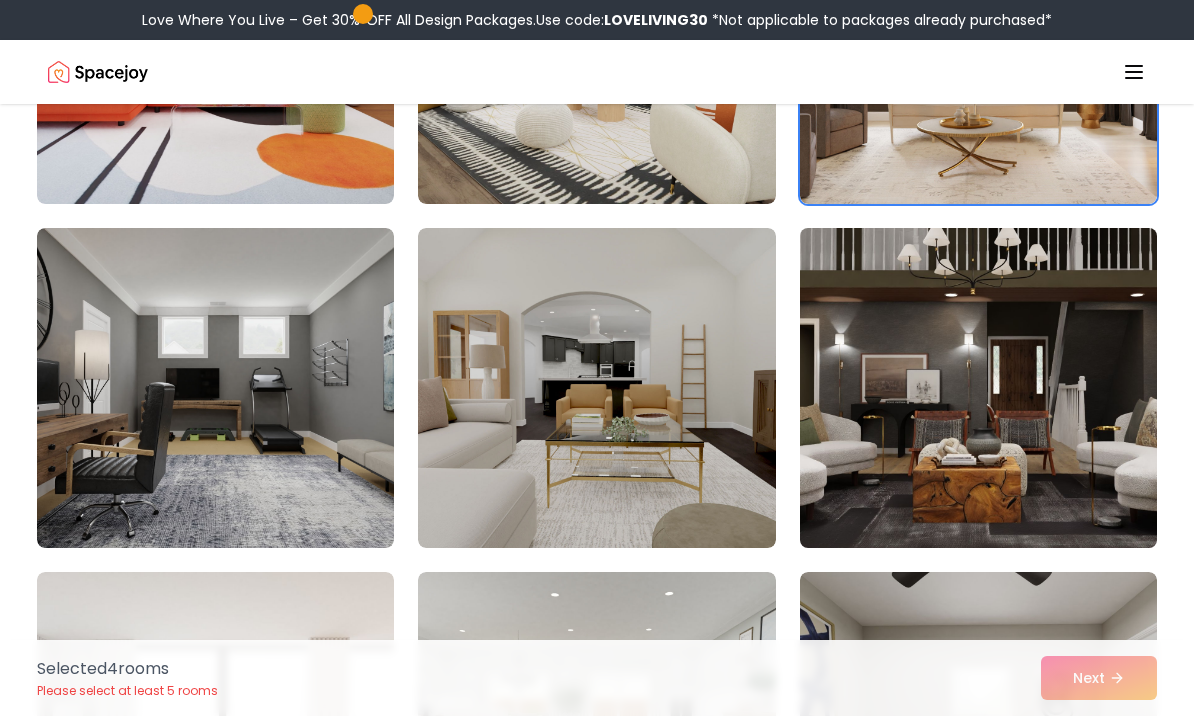 click at bounding box center [978, 388] 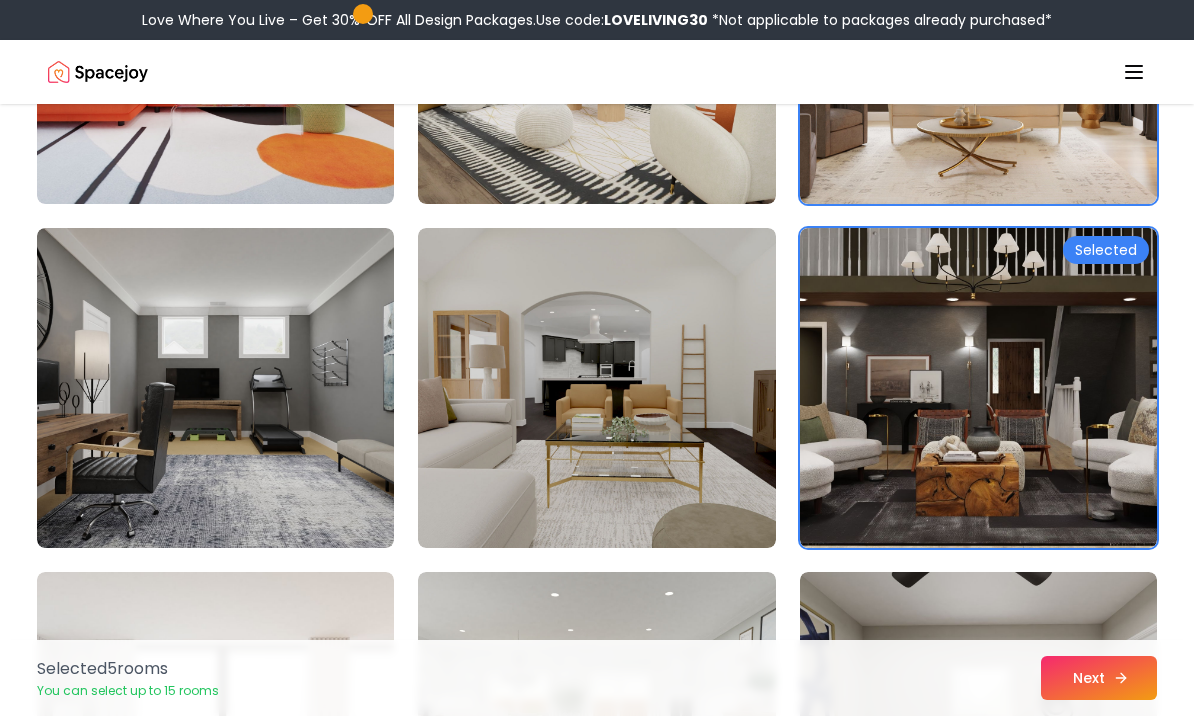 click on "Next" at bounding box center [1099, 678] 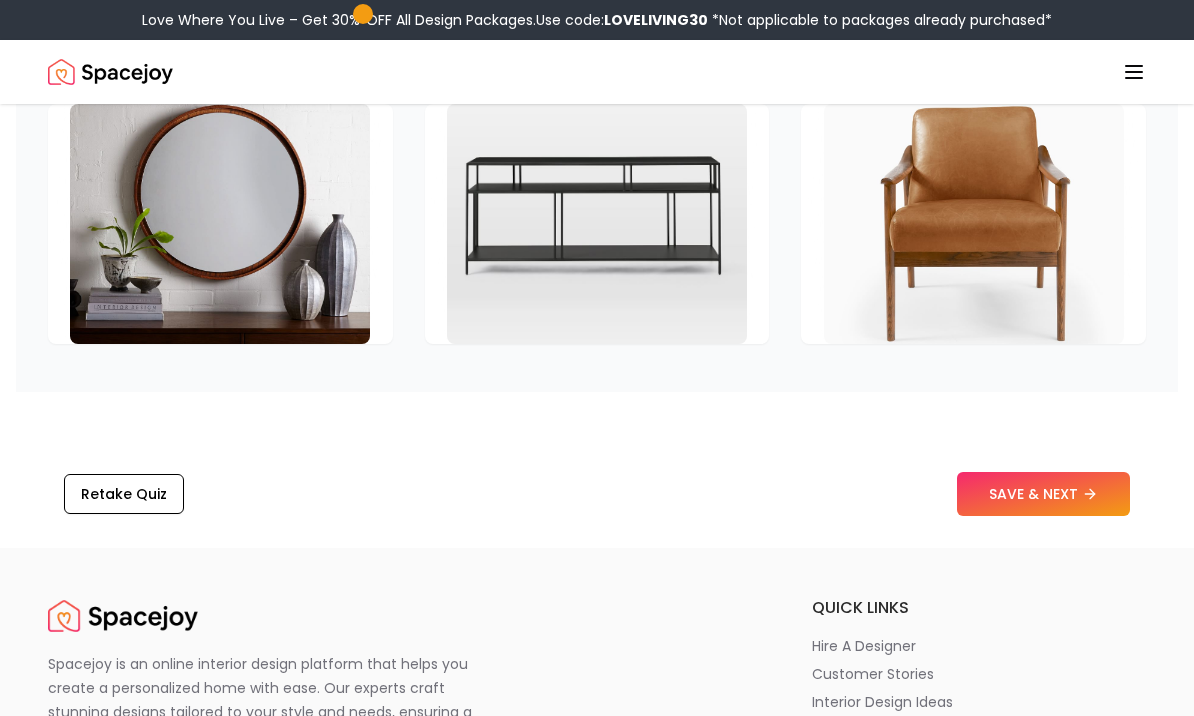 scroll, scrollTop: 3188, scrollLeft: 0, axis: vertical 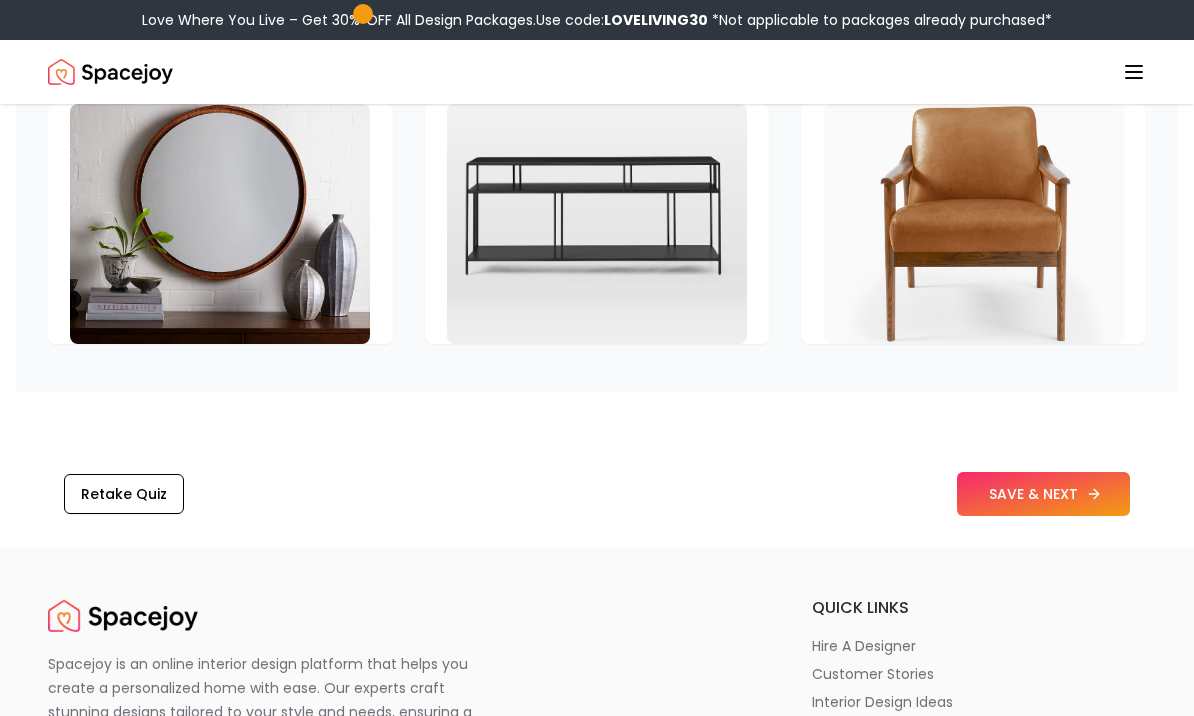click on "SAVE & NEXT" at bounding box center (1043, 494) 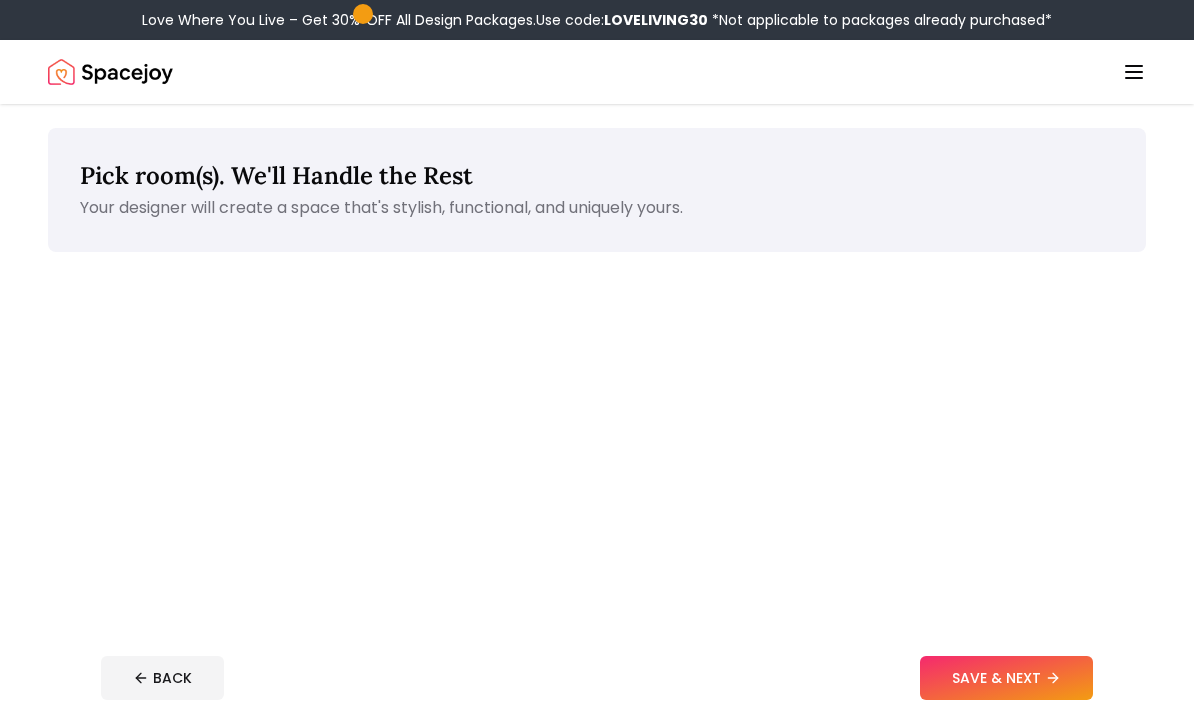 scroll, scrollTop: 0, scrollLeft: 0, axis: both 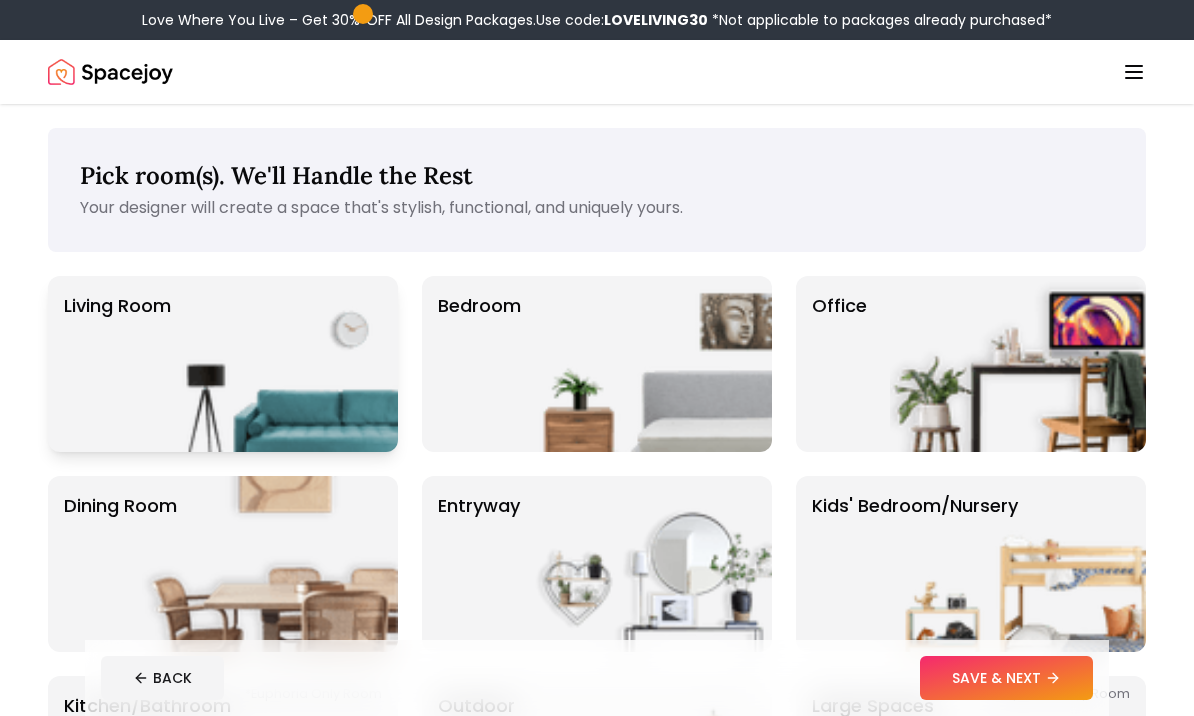 click at bounding box center [270, 364] 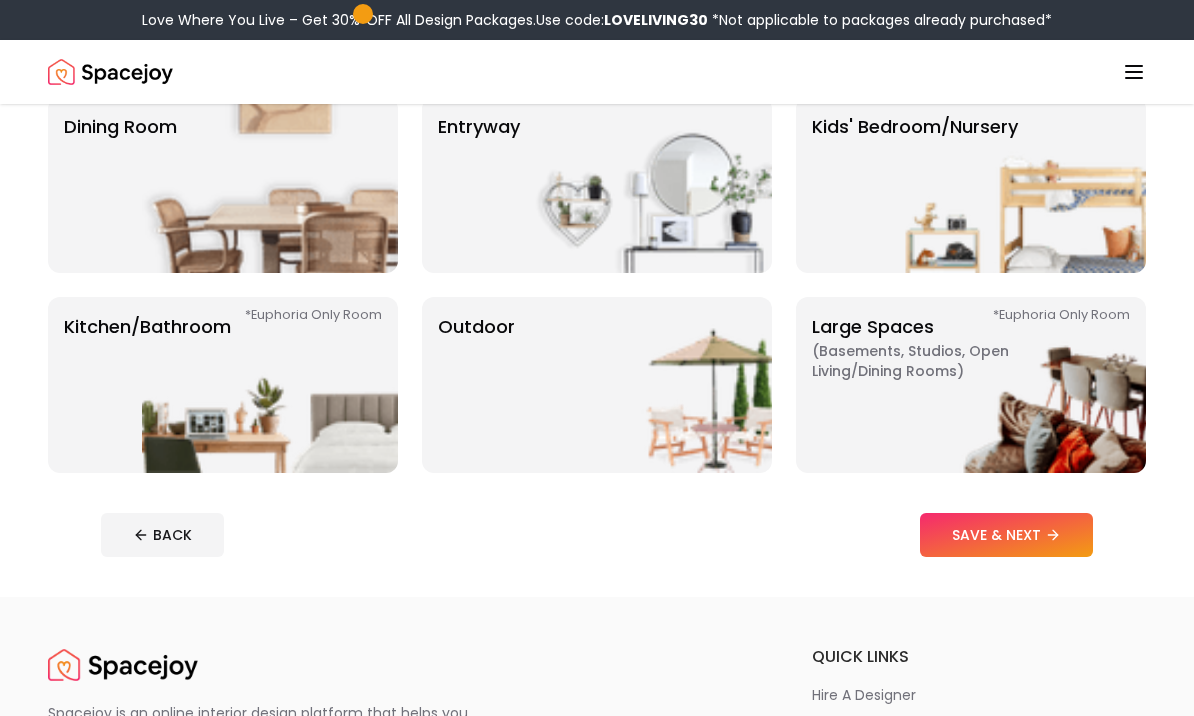 scroll, scrollTop: 385, scrollLeft: 0, axis: vertical 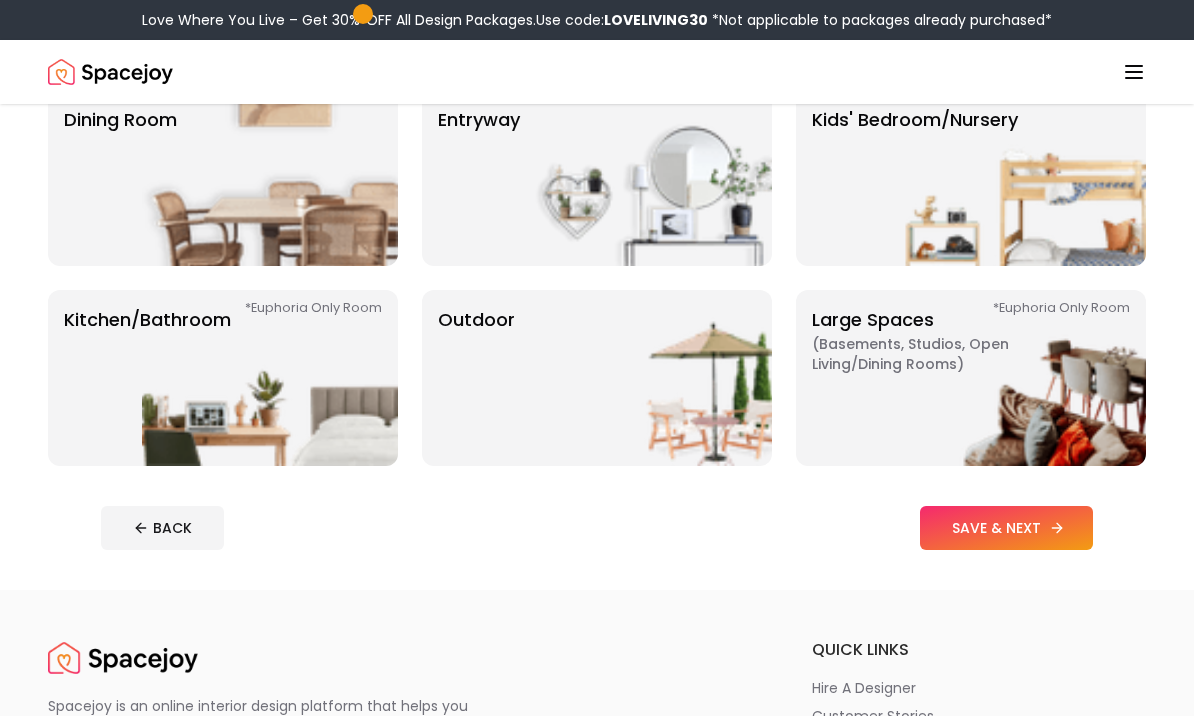 click on "SAVE & NEXT" at bounding box center [1006, 529] 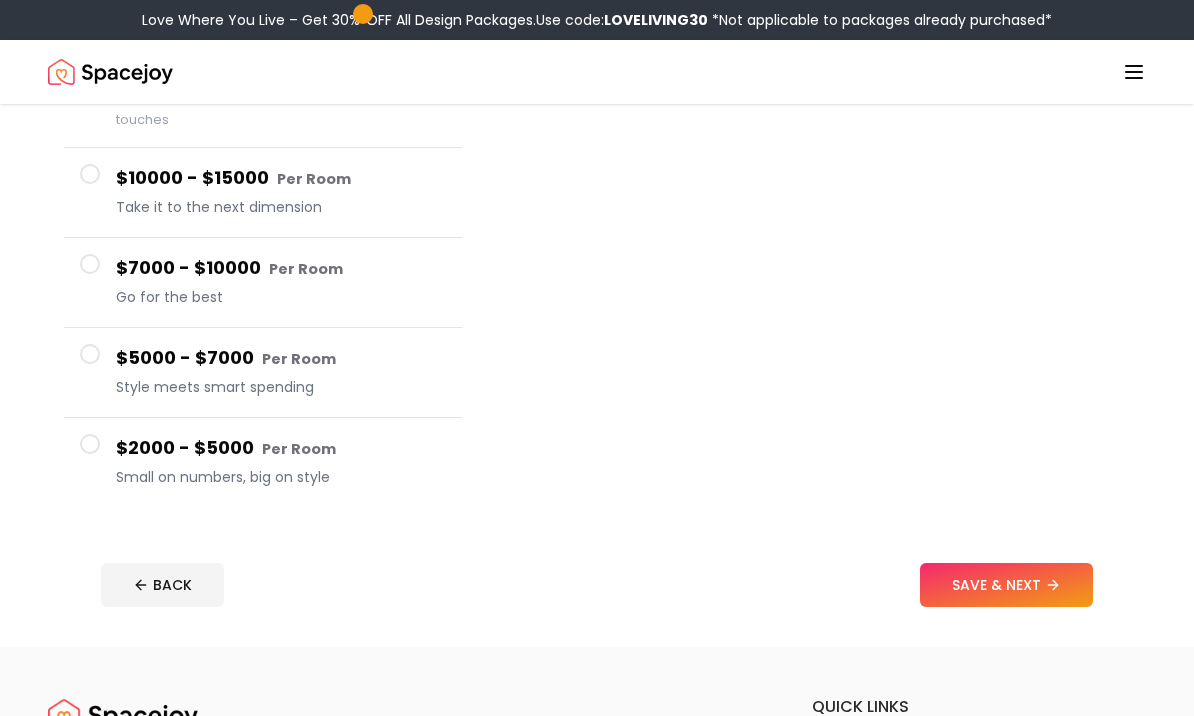 scroll, scrollTop: 282, scrollLeft: 0, axis: vertical 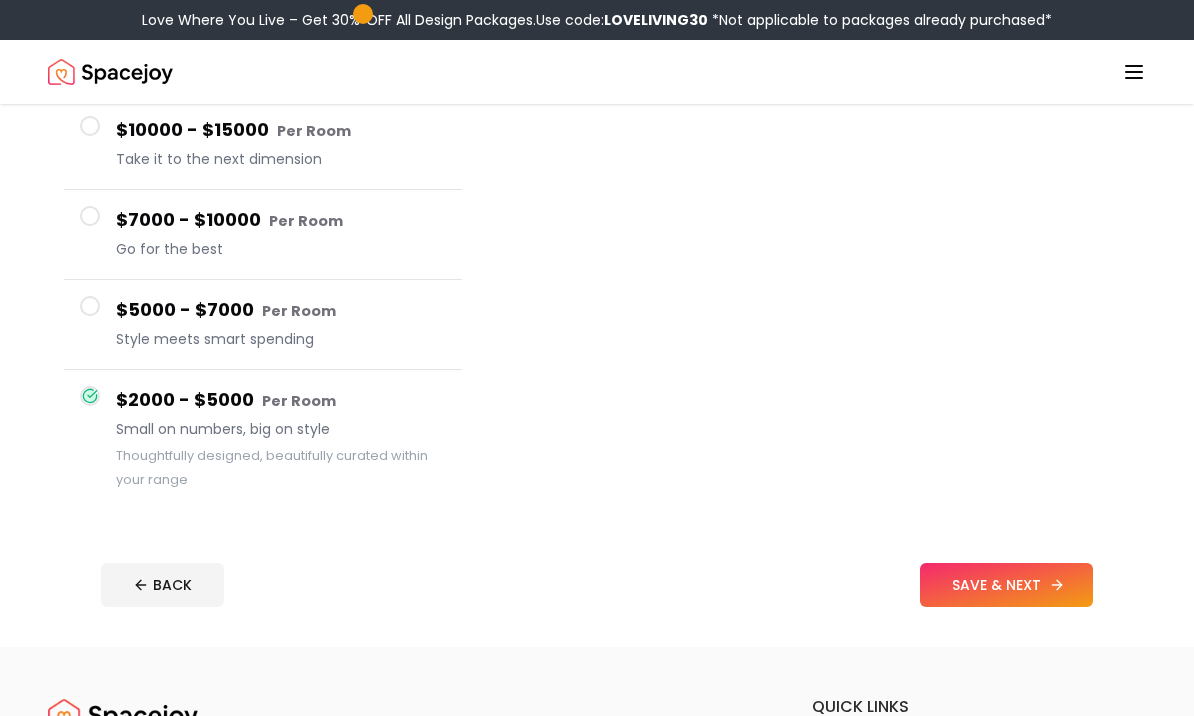 click on "SAVE & NEXT" at bounding box center [1006, 585] 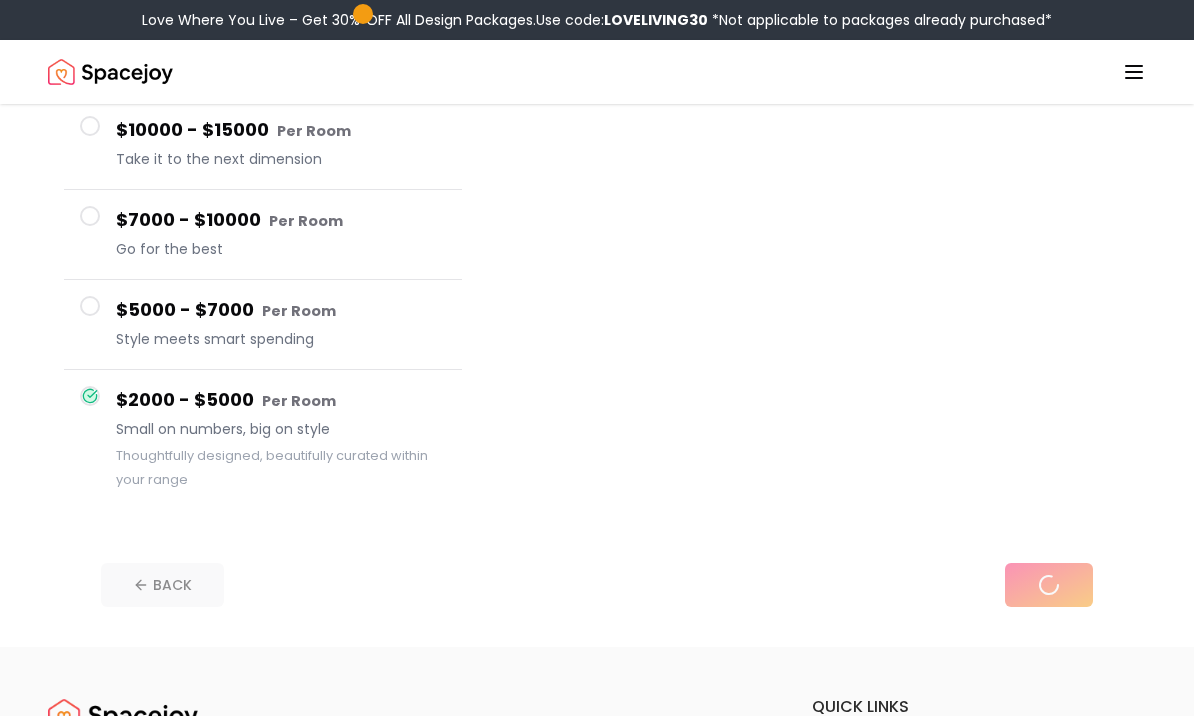 scroll, scrollTop: 0, scrollLeft: 0, axis: both 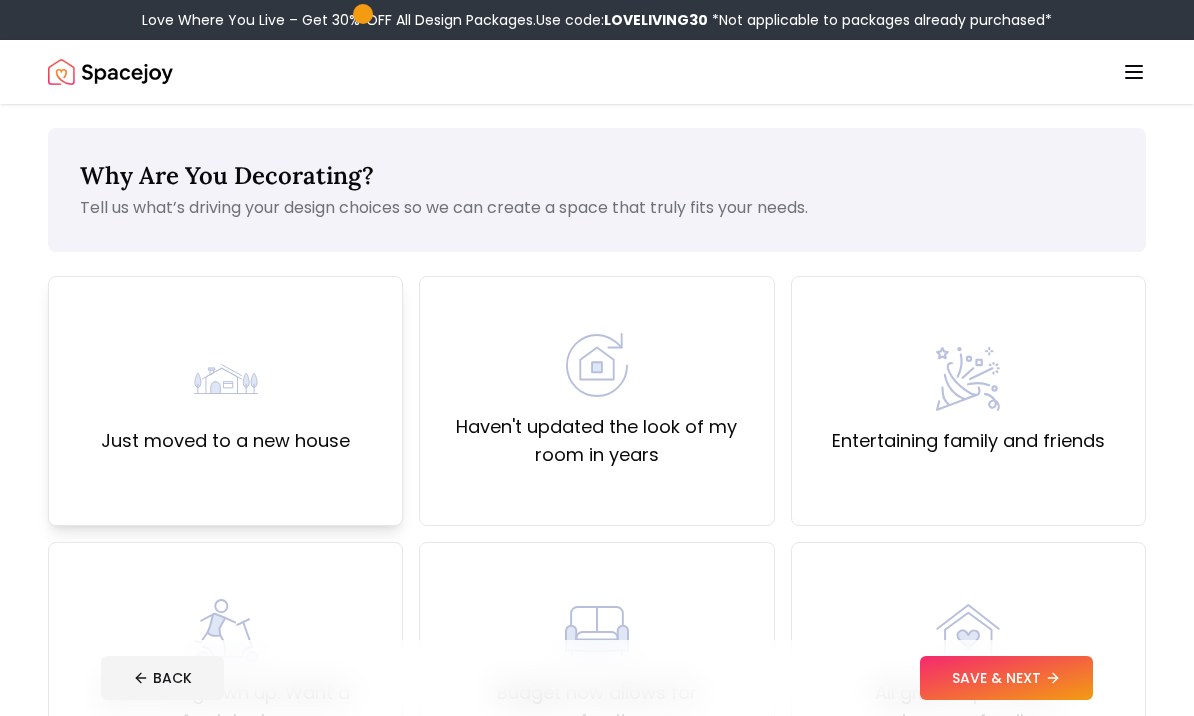 click on "Just moved to a new house" at bounding box center [225, 401] 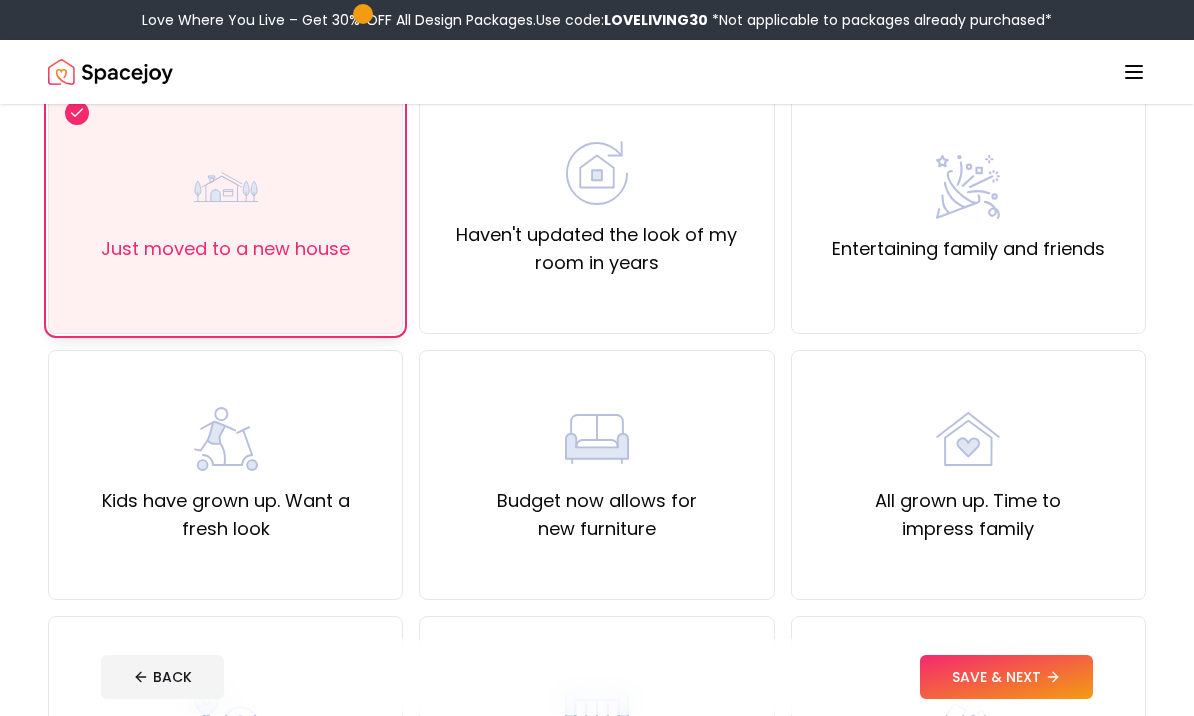 scroll, scrollTop: 190, scrollLeft: 0, axis: vertical 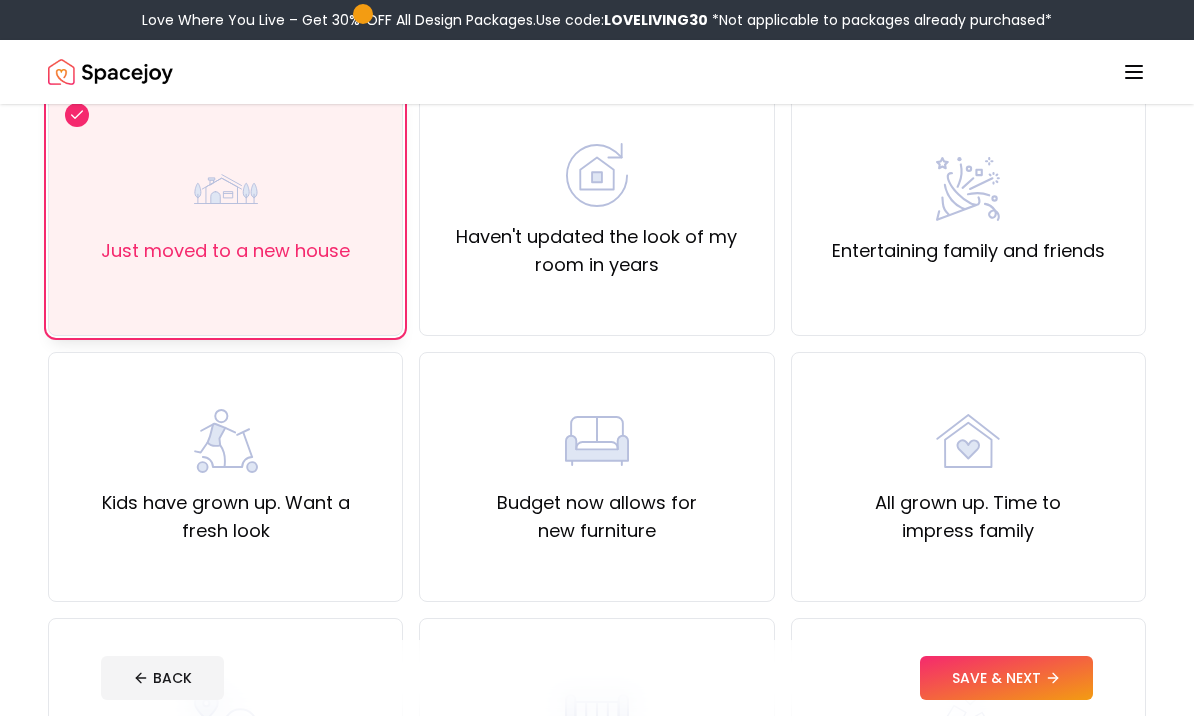 click on "SAVE & NEXT" at bounding box center [1006, 678] 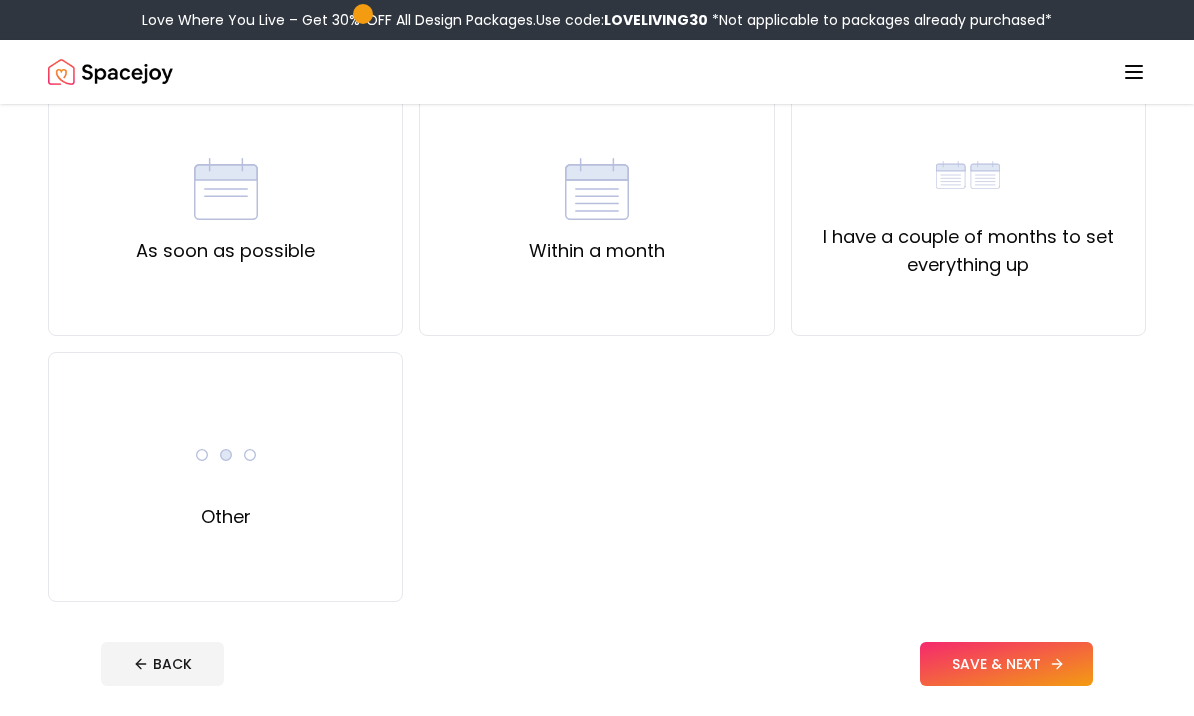 scroll, scrollTop: 0, scrollLeft: 0, axis: both 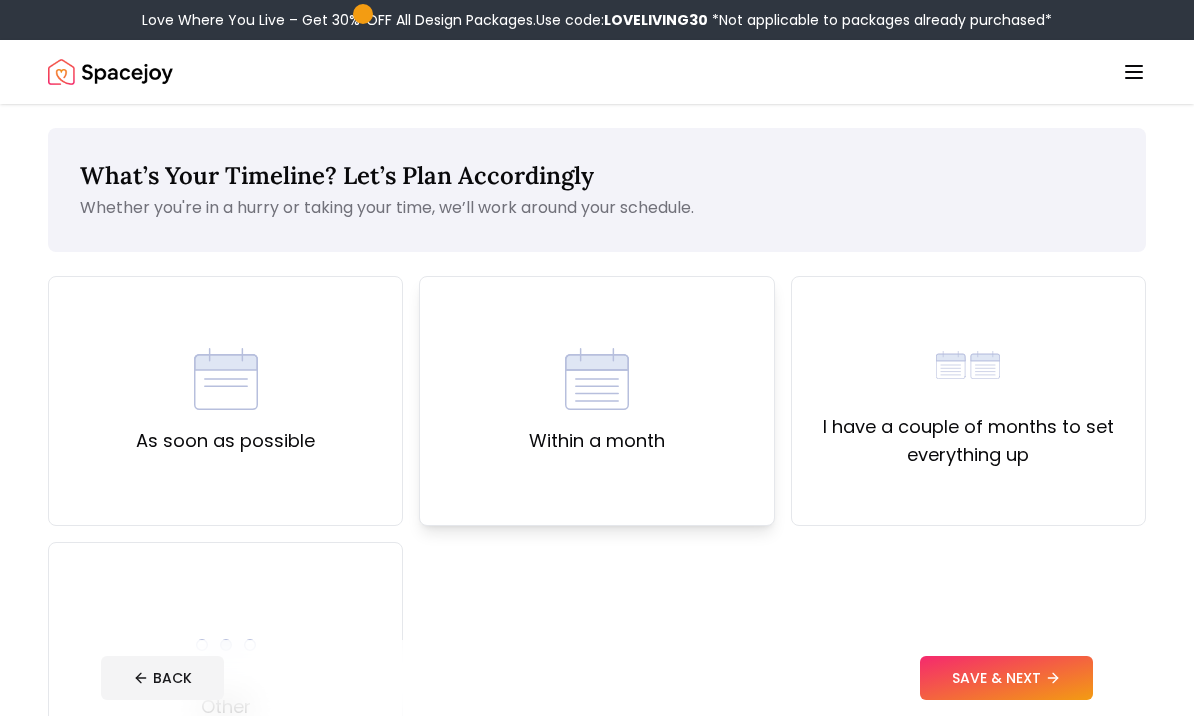 click on "Within a month" at bounding box center [596, 401] 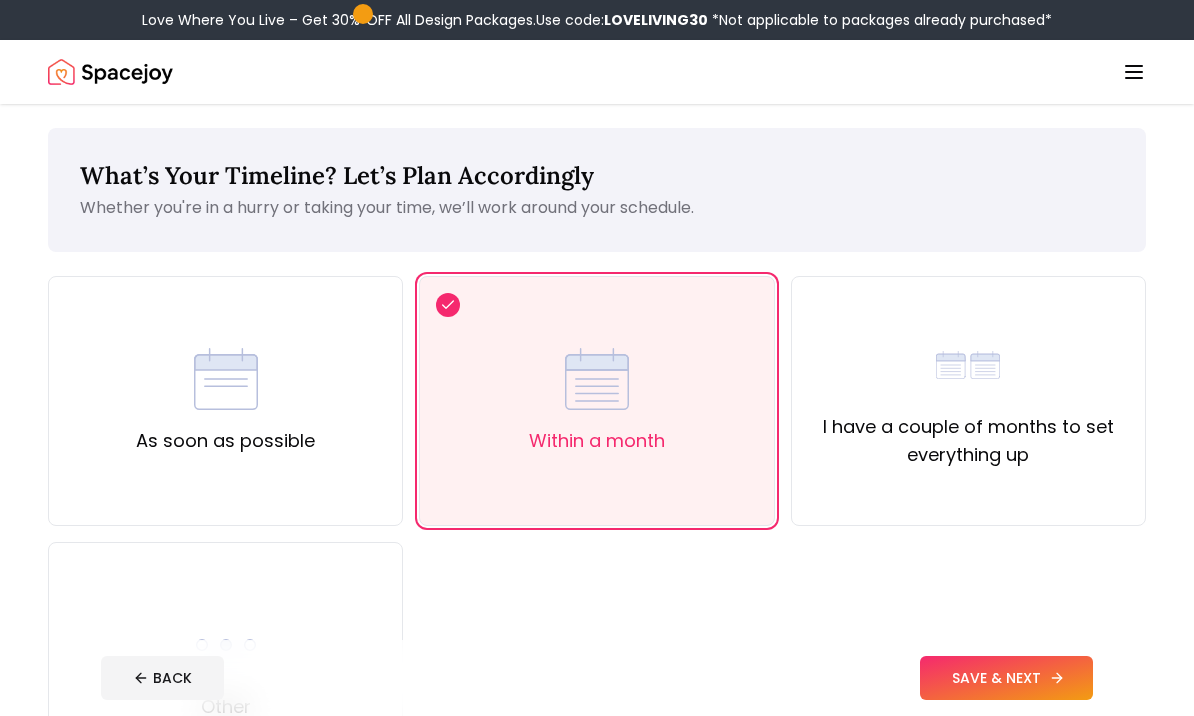 click on "SAVE & NEXT" at bounding box center [1006, 678] 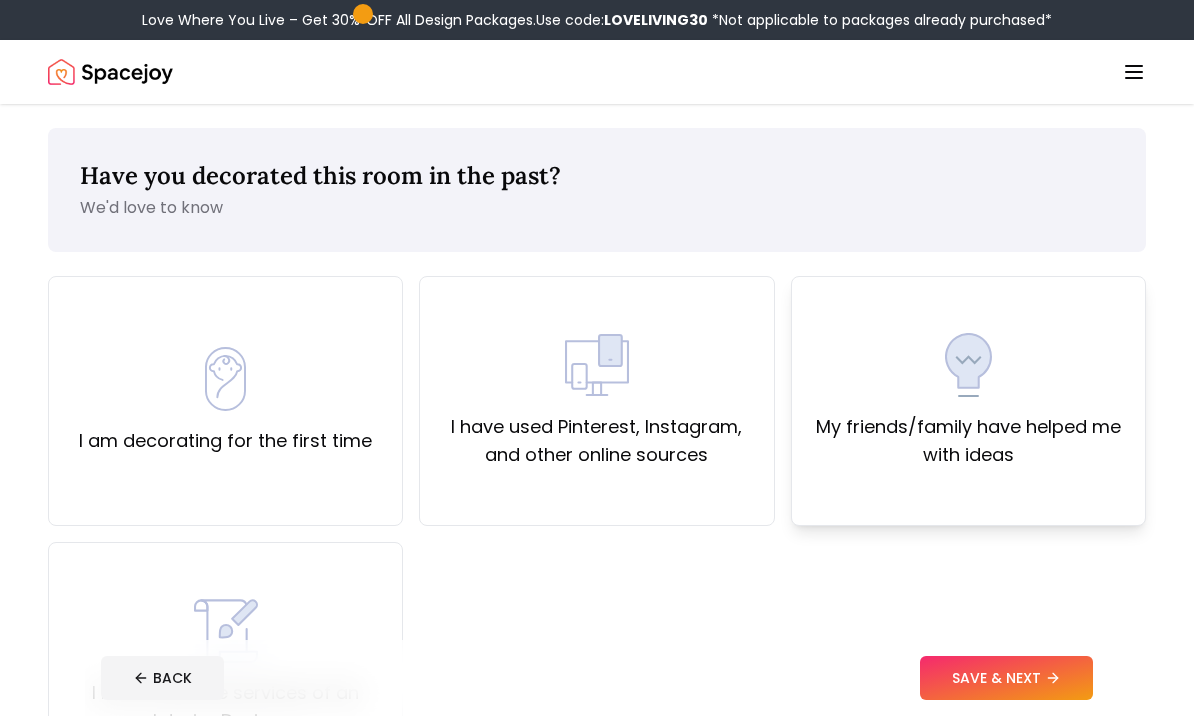 click on "My friends/family have helped me with ideas" at bounding box center (968, 441) 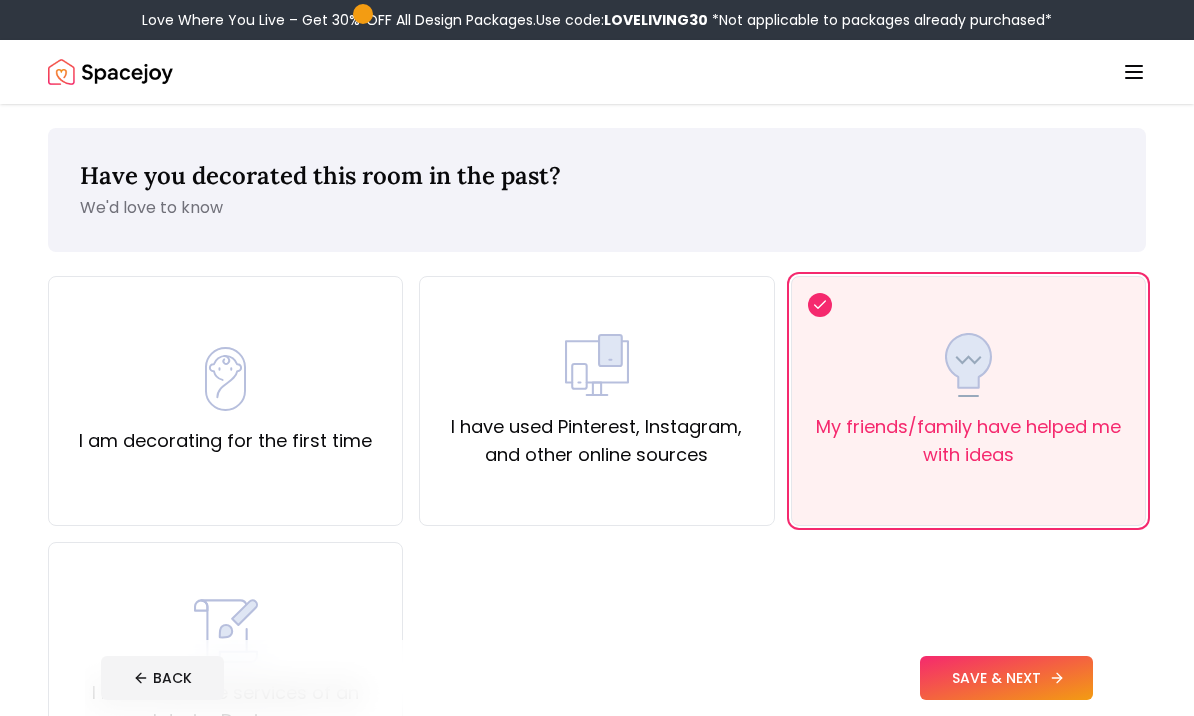 click on "SAVE & NEXT" at bounding box center (1006, 678) 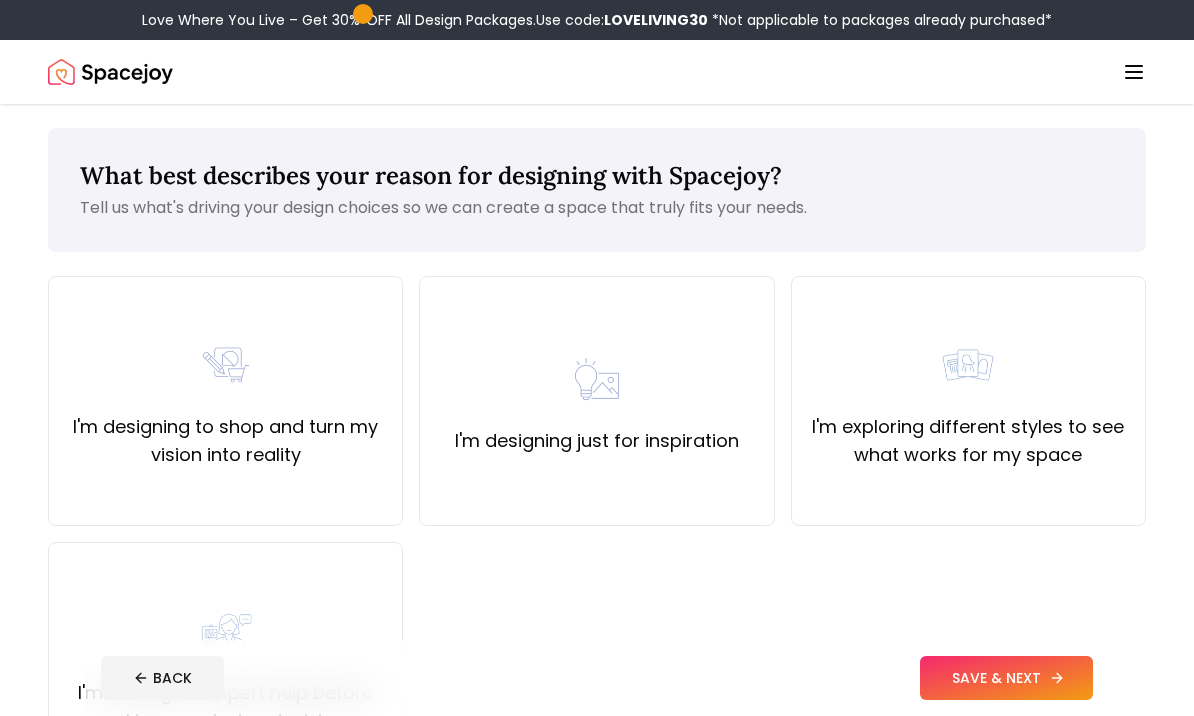 scroll, scrollTop: 2, scrollLeft: 0, axis: vertical 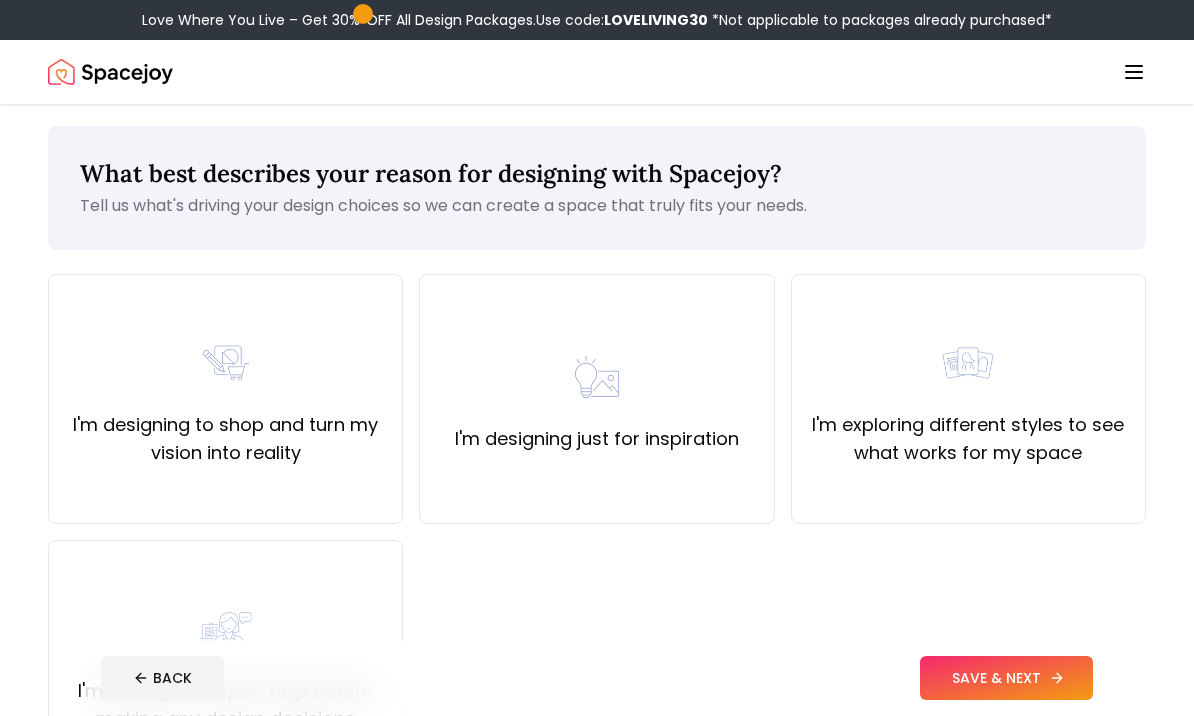 click on "SAVE & NEXT" at bounding box center [1006, 678] 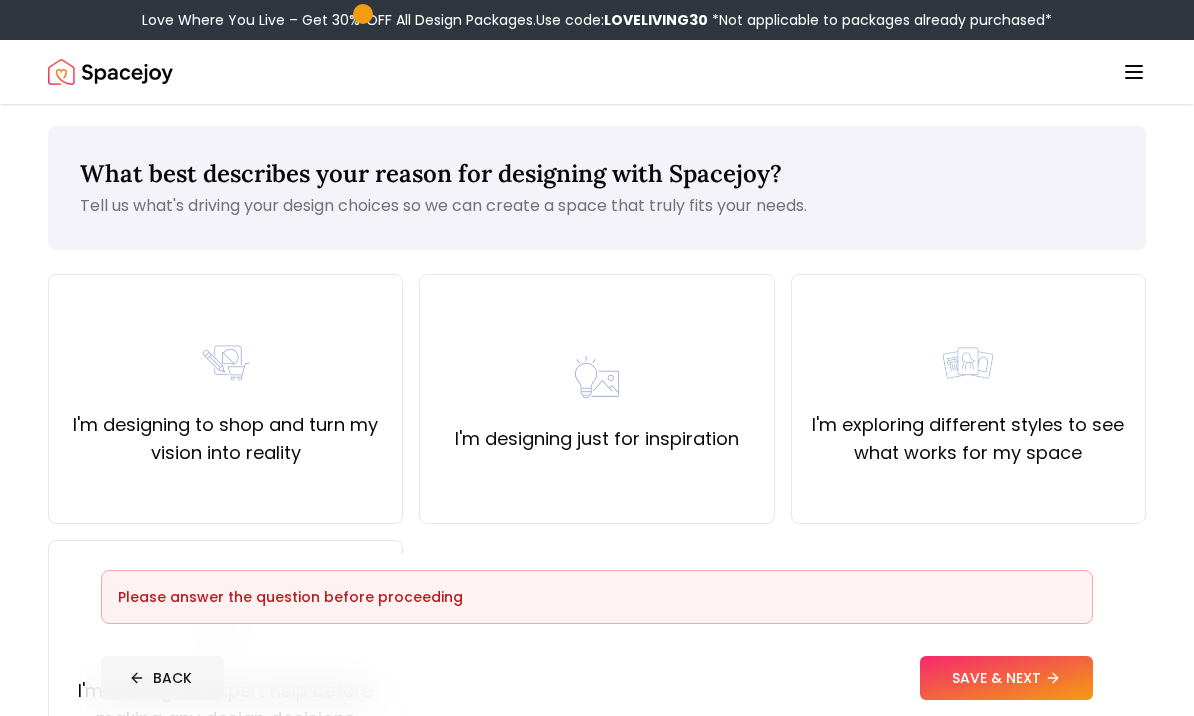 click on "BACK" at bounding box center [162, 678] 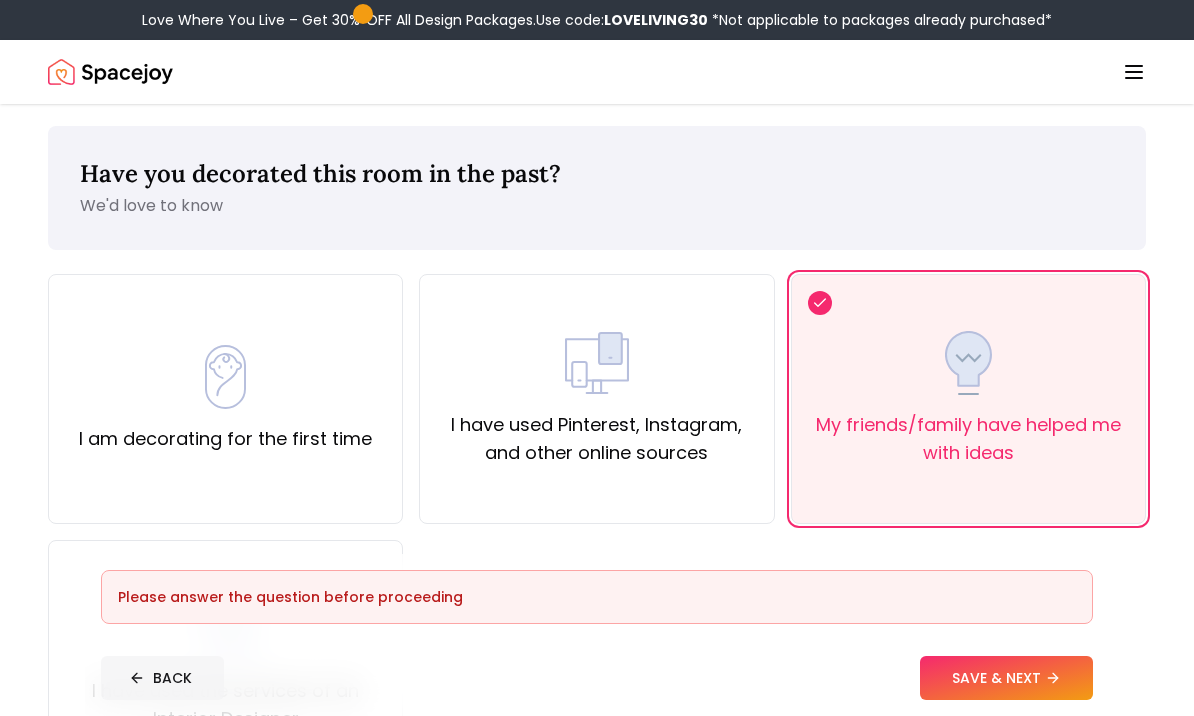 scroll, scrollTop: 0, scrollLeft: 0, axis: both 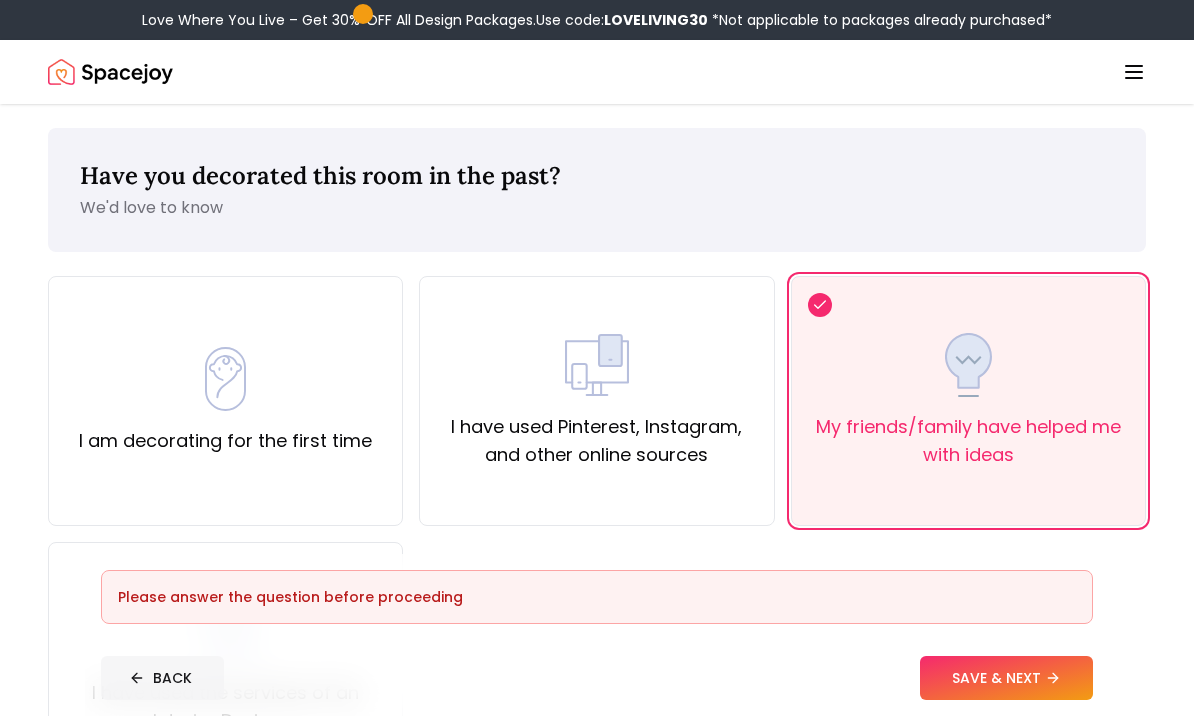click on "BACK" at bounding box center [162, 678] 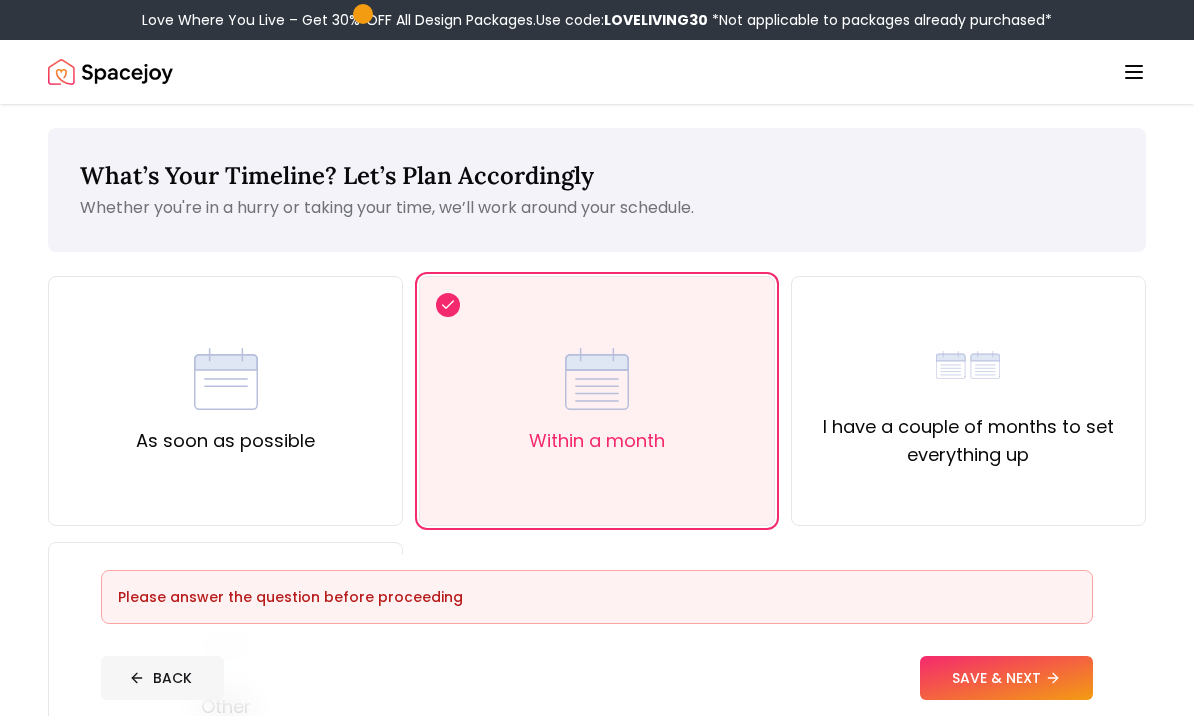 click on "BACK" at bounding box center (162, 678) 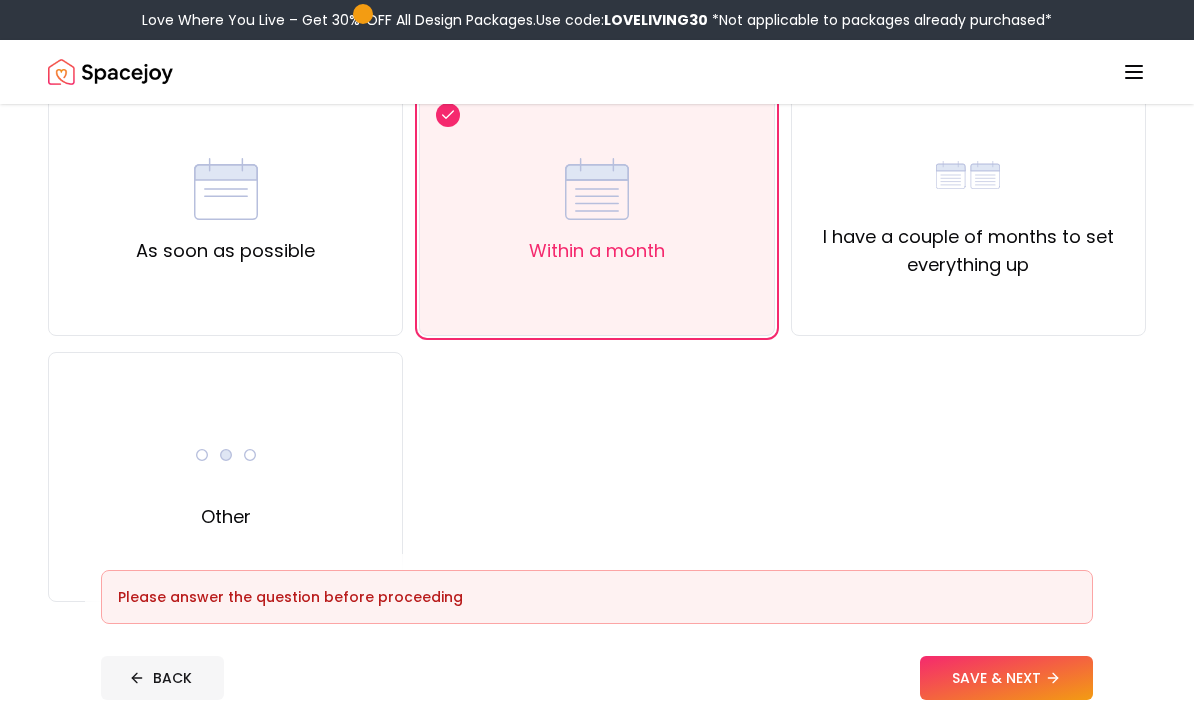 click on "BACK" at bounding box center (162, 678) 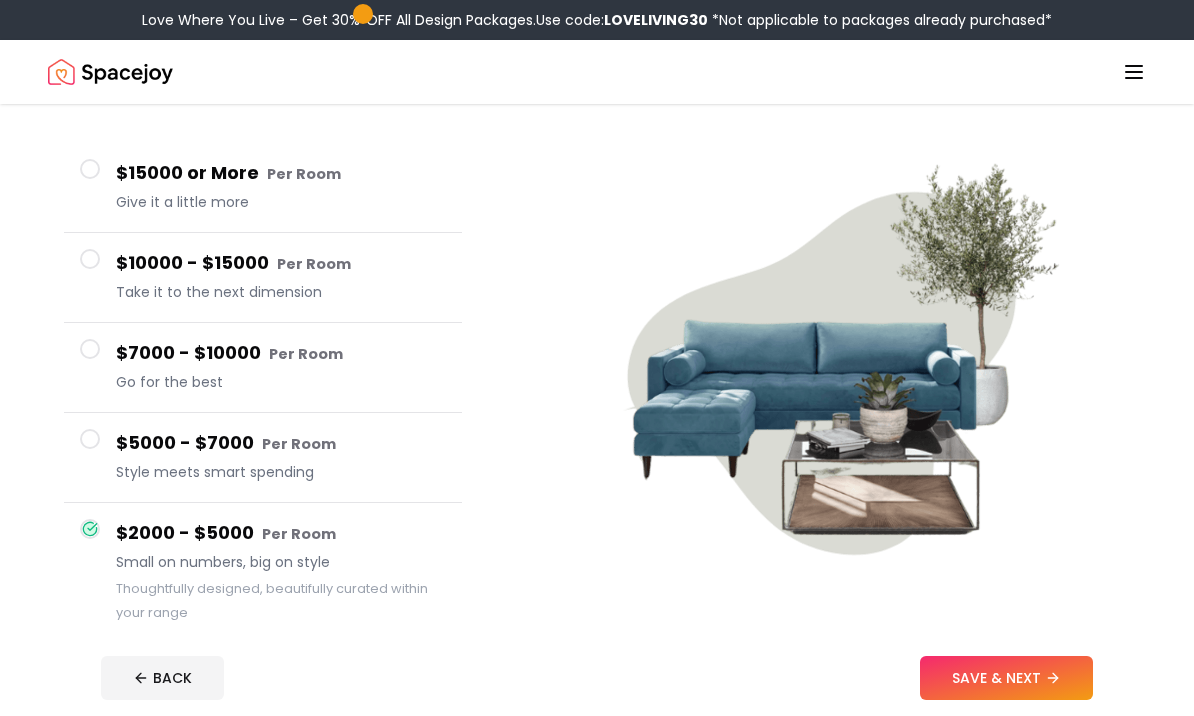 scroll, scrollTop: 0, scrollLeft: 0, axis: both 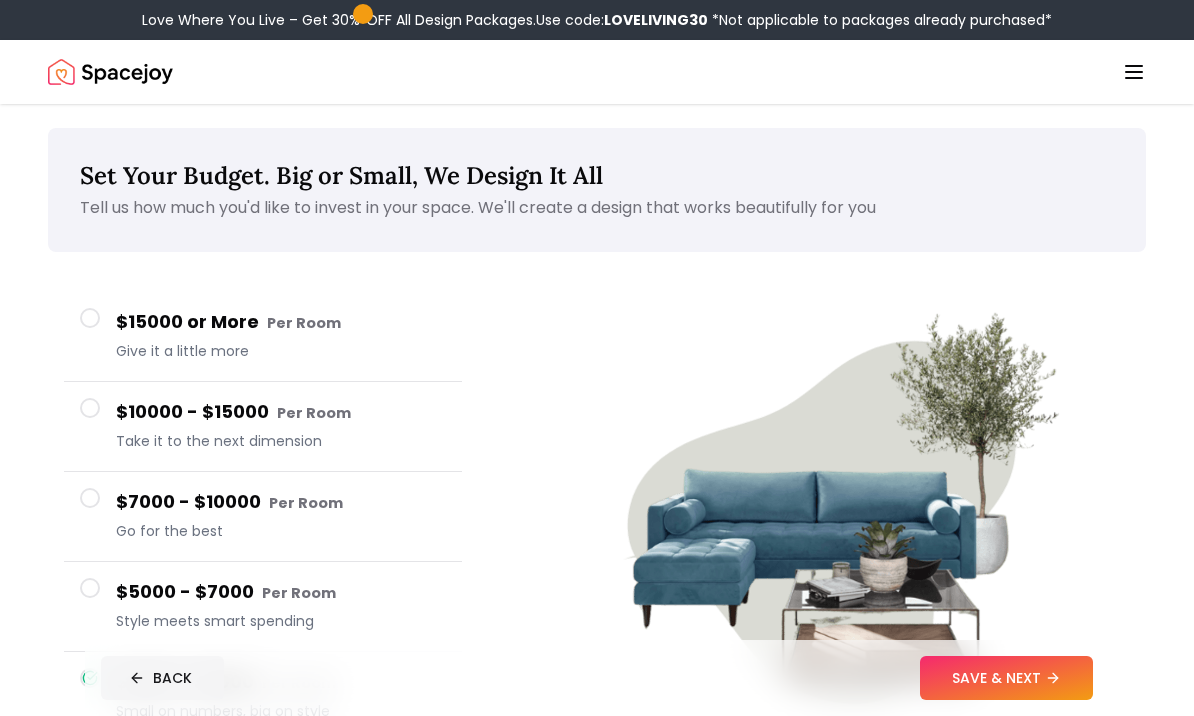 click on "BACK" at bounding box center [162, 678] 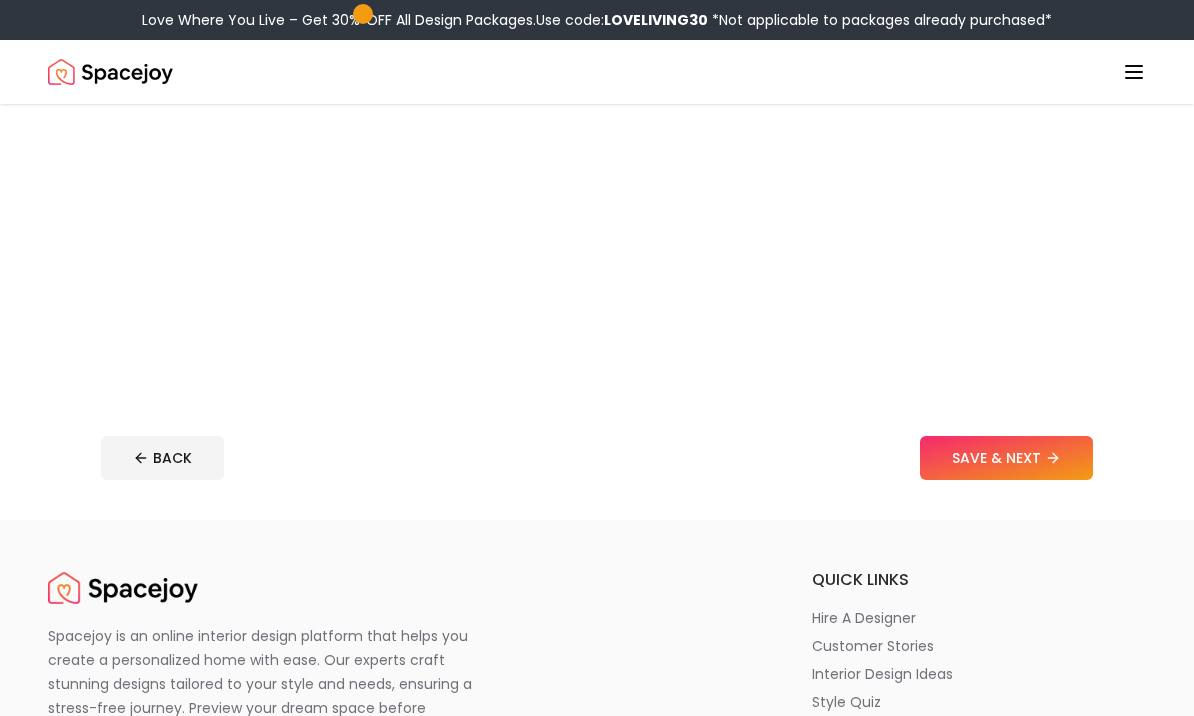 click on "Spacejoy is an online interior design platform that helps you create a personalized home with ease. Our experts craft stunning designs tailored to your style and needs, ensuring a stress-free journey. Preview your dream space before shopping, avoiding costly returns." at bounding box center (272, 684) 